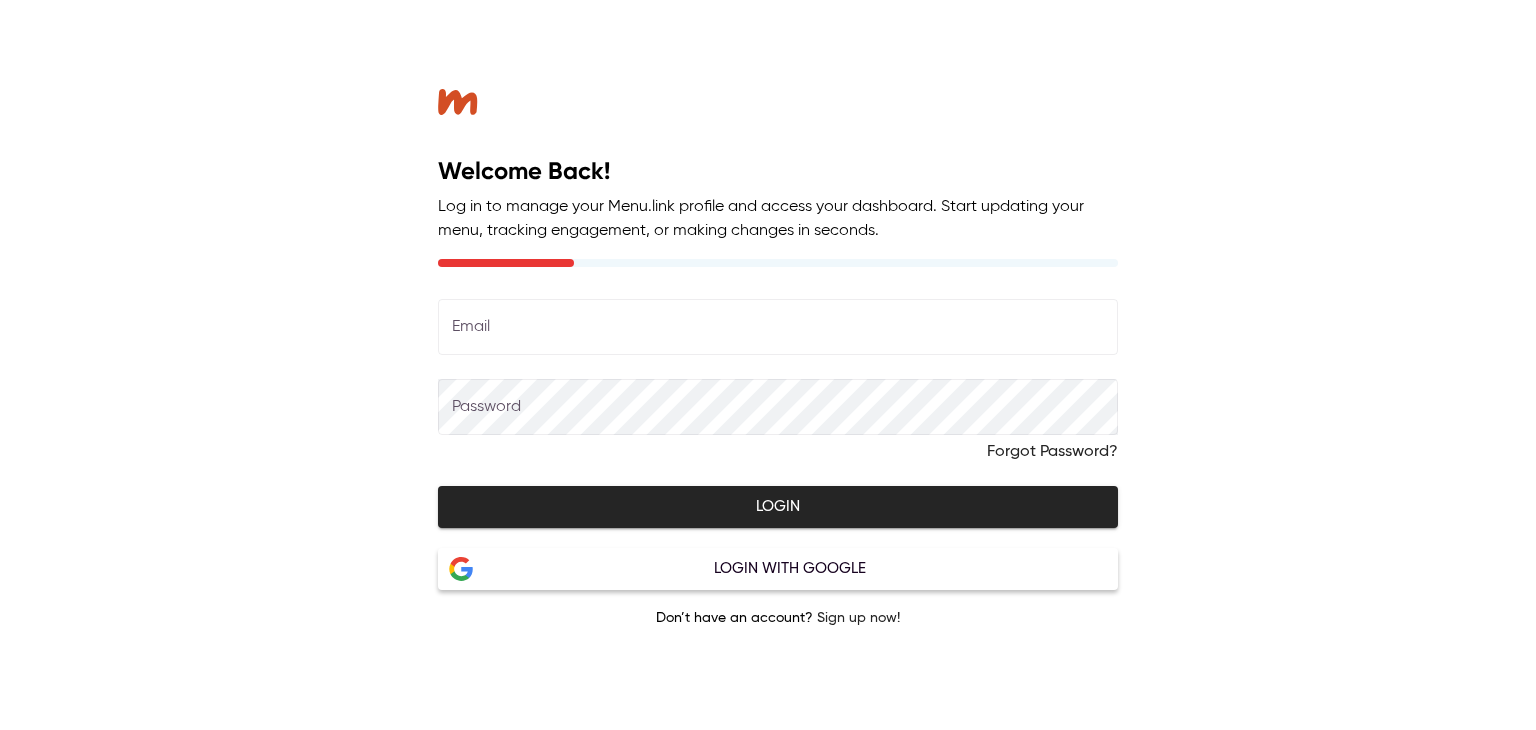 scroll, scrollTop: 0, scrollLeft: 0, axis: both 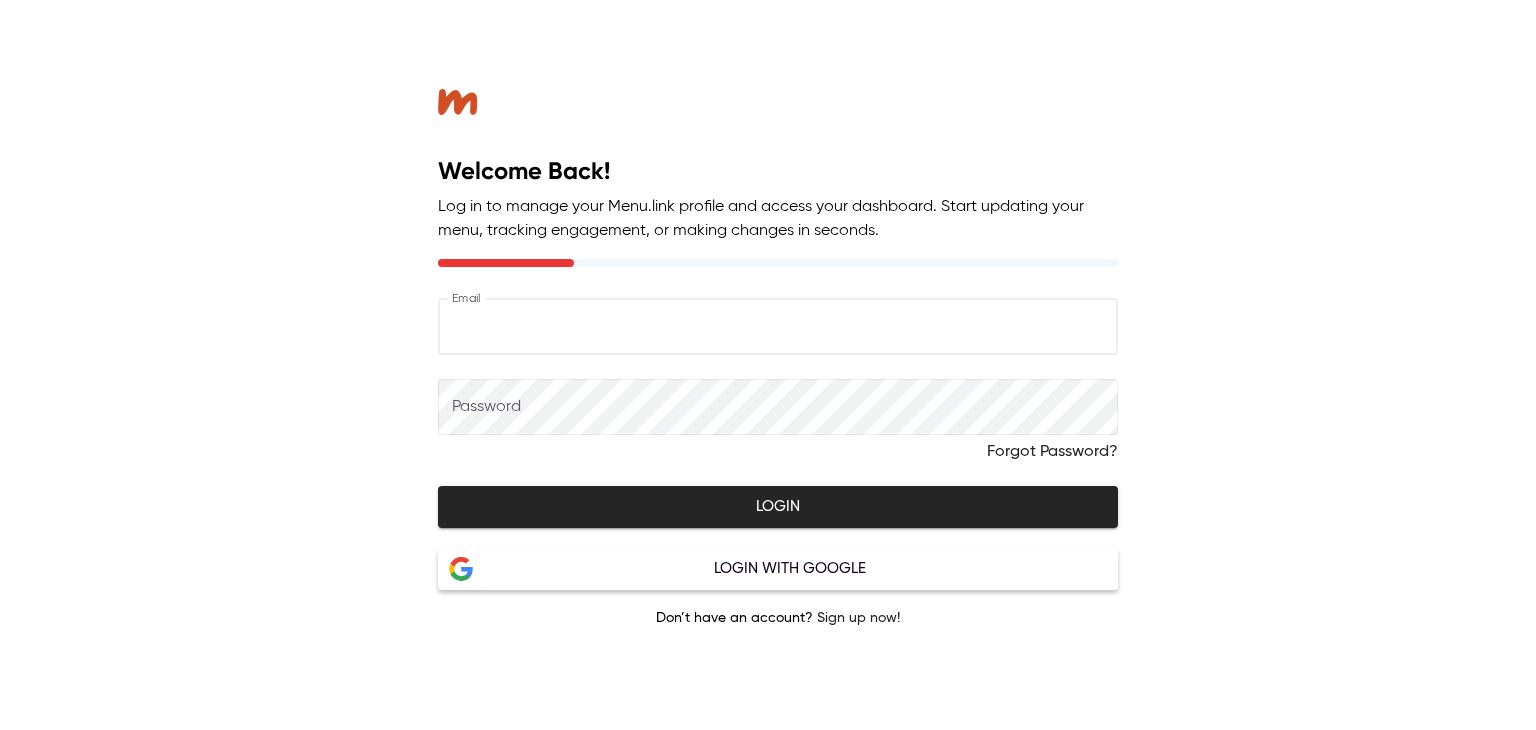 paste on "**********" 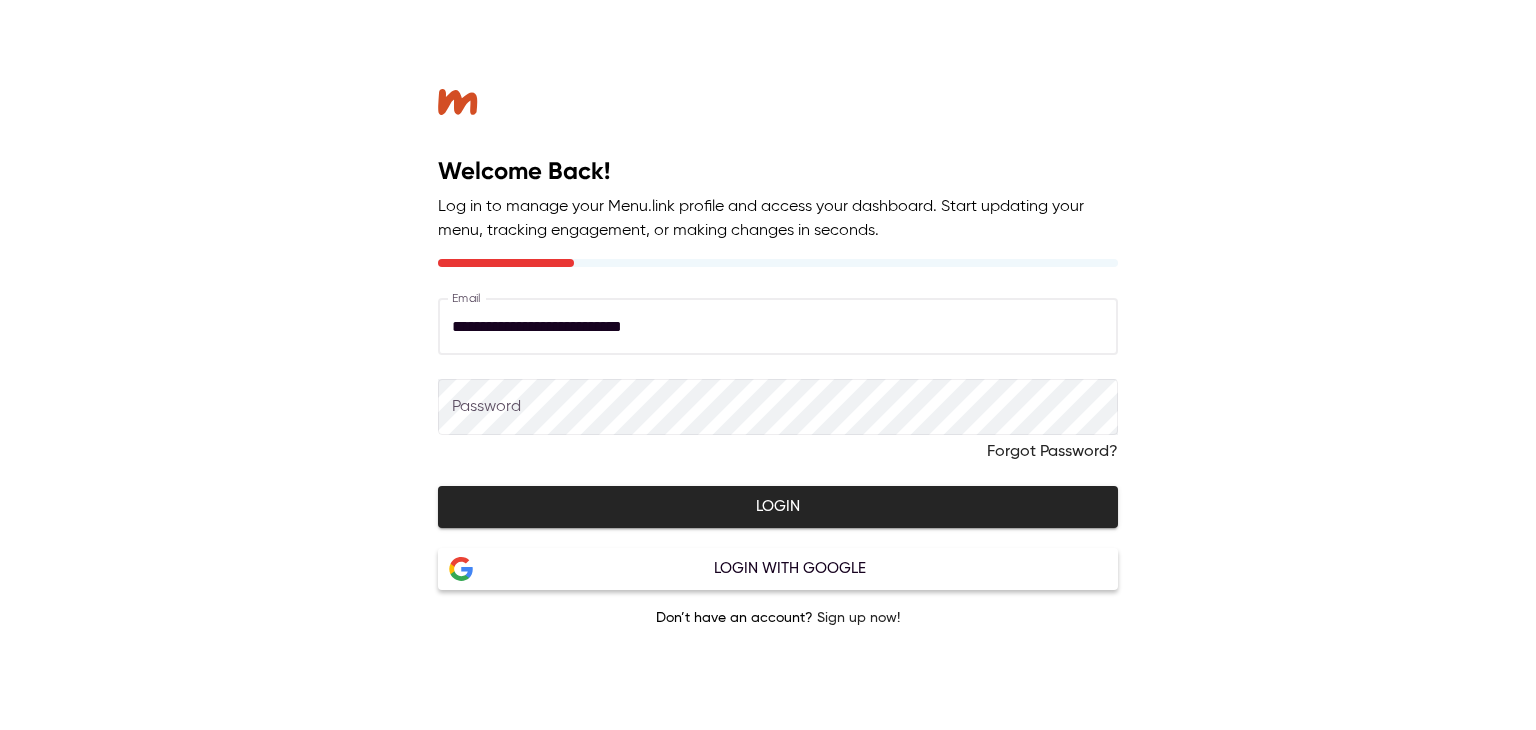 type on "**********" 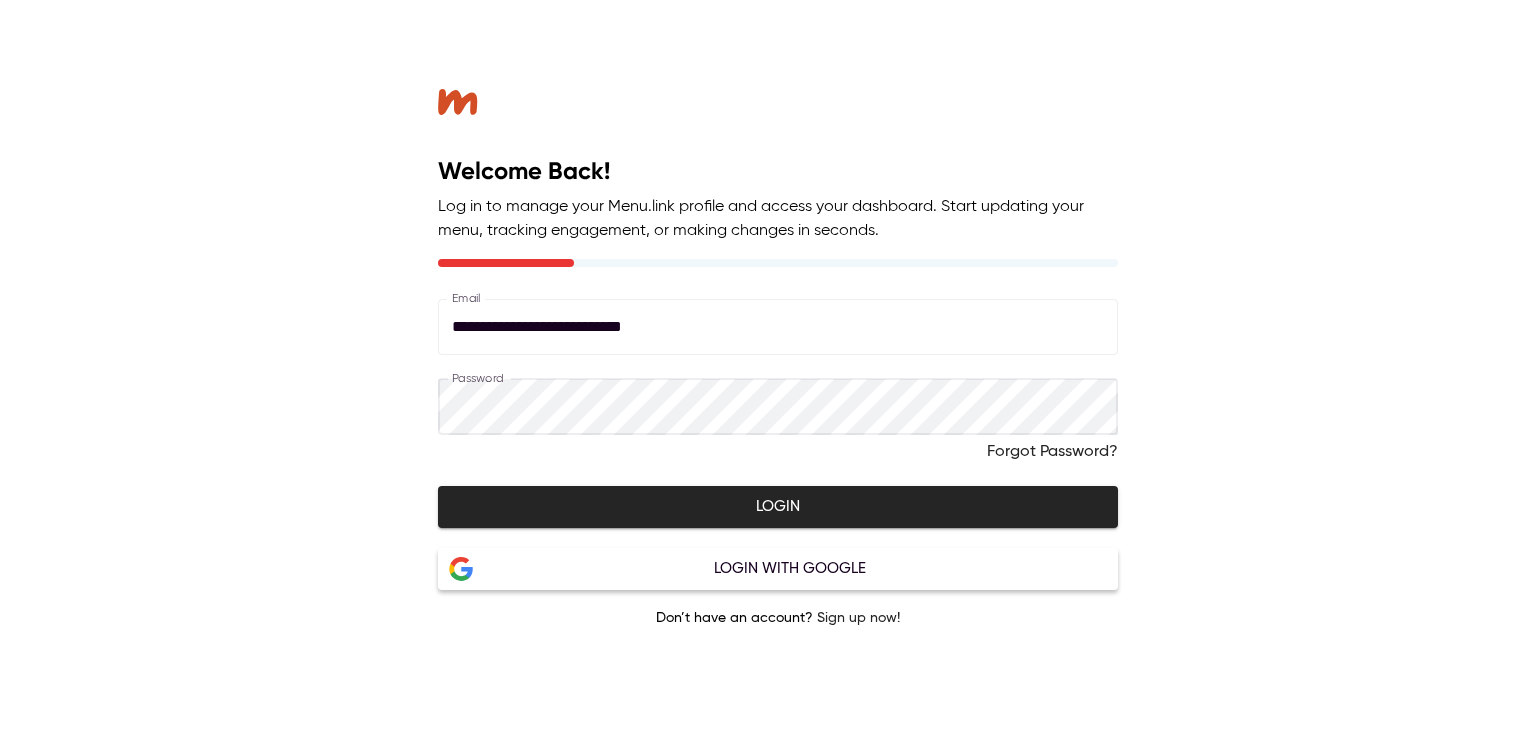 click on "Login" at bounding box center [778, 507] 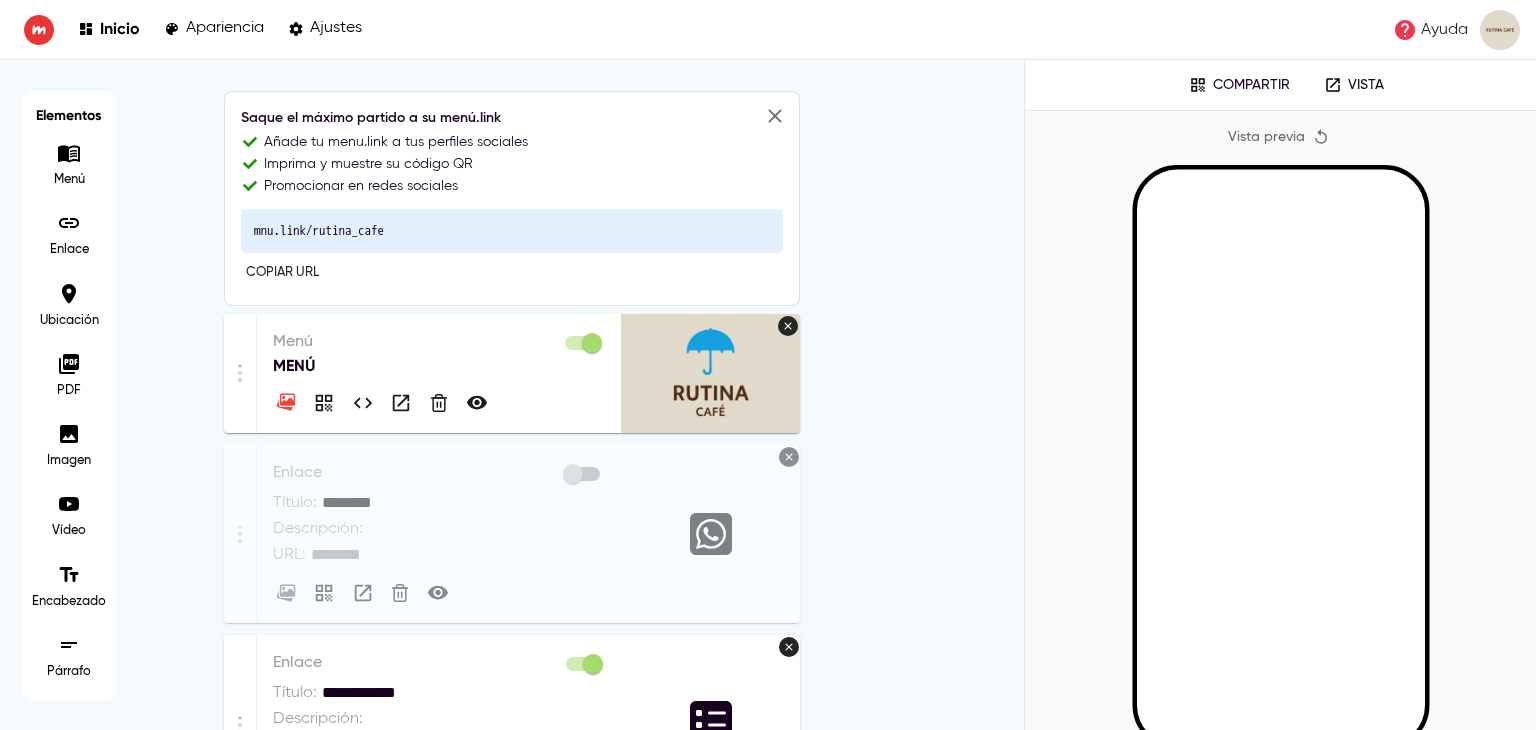 scroll, scrollTop: 0, scrollLeft: 0, axis: both 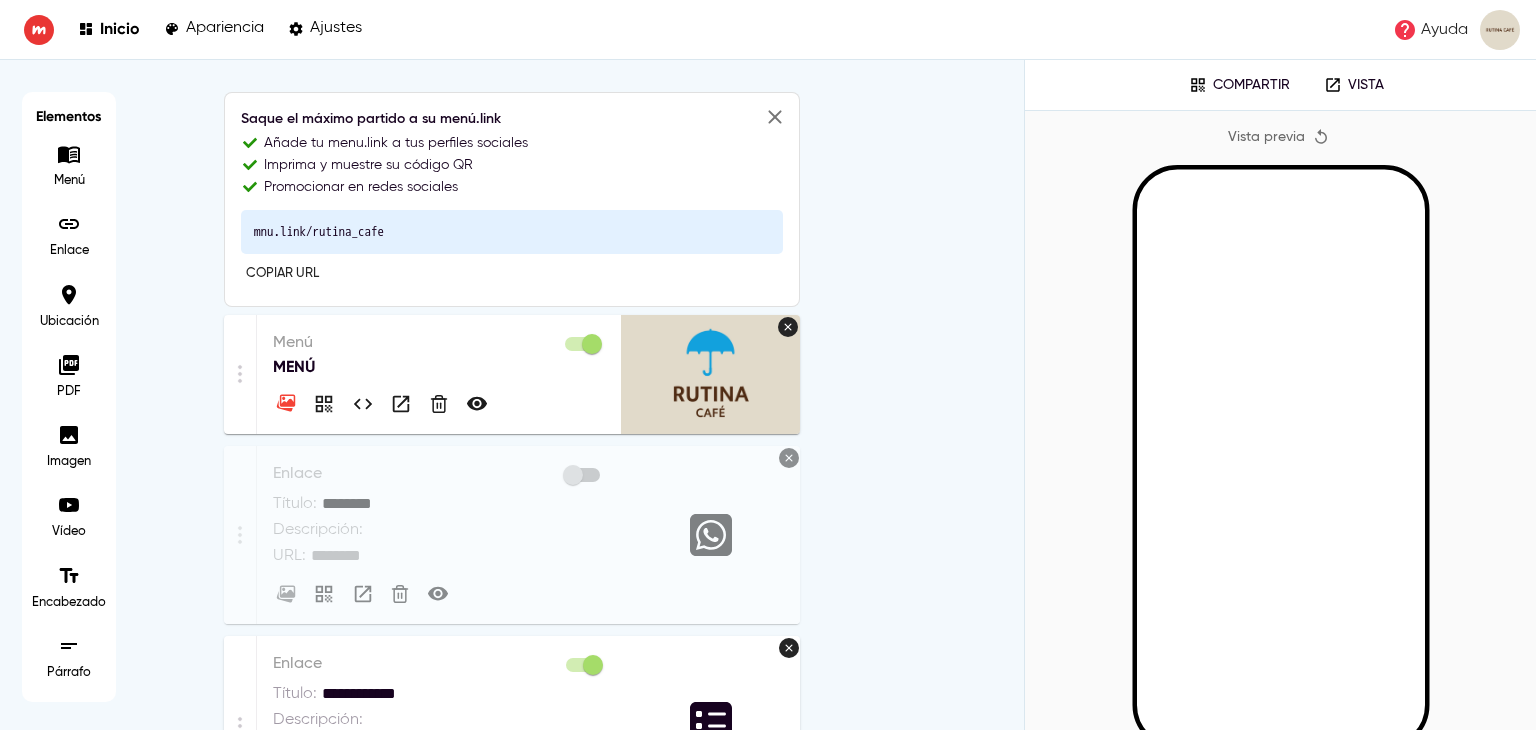 click on "Menú" at bounding box center (439, 343) 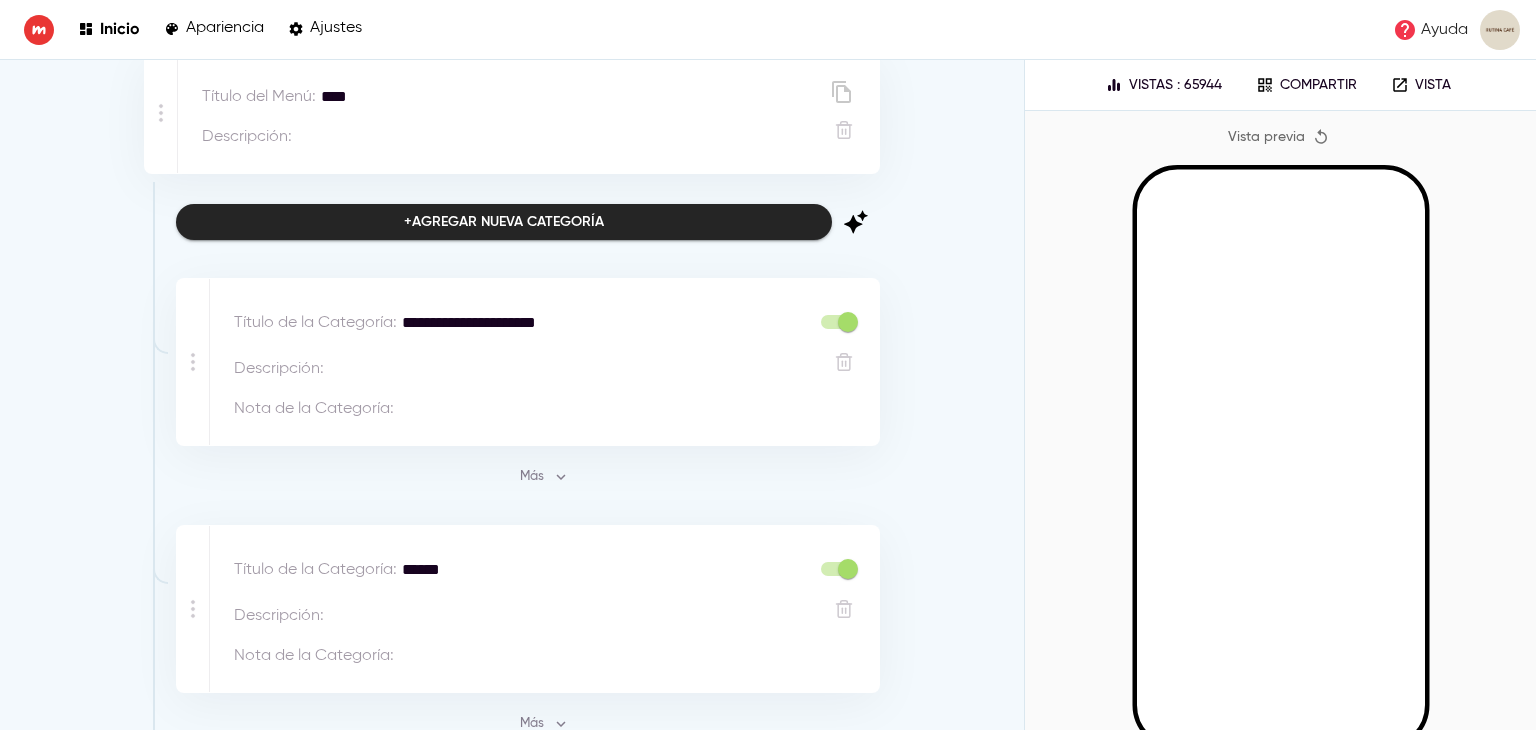 scroll, scrollTop: 0, scrollLeft: 0, axis: both 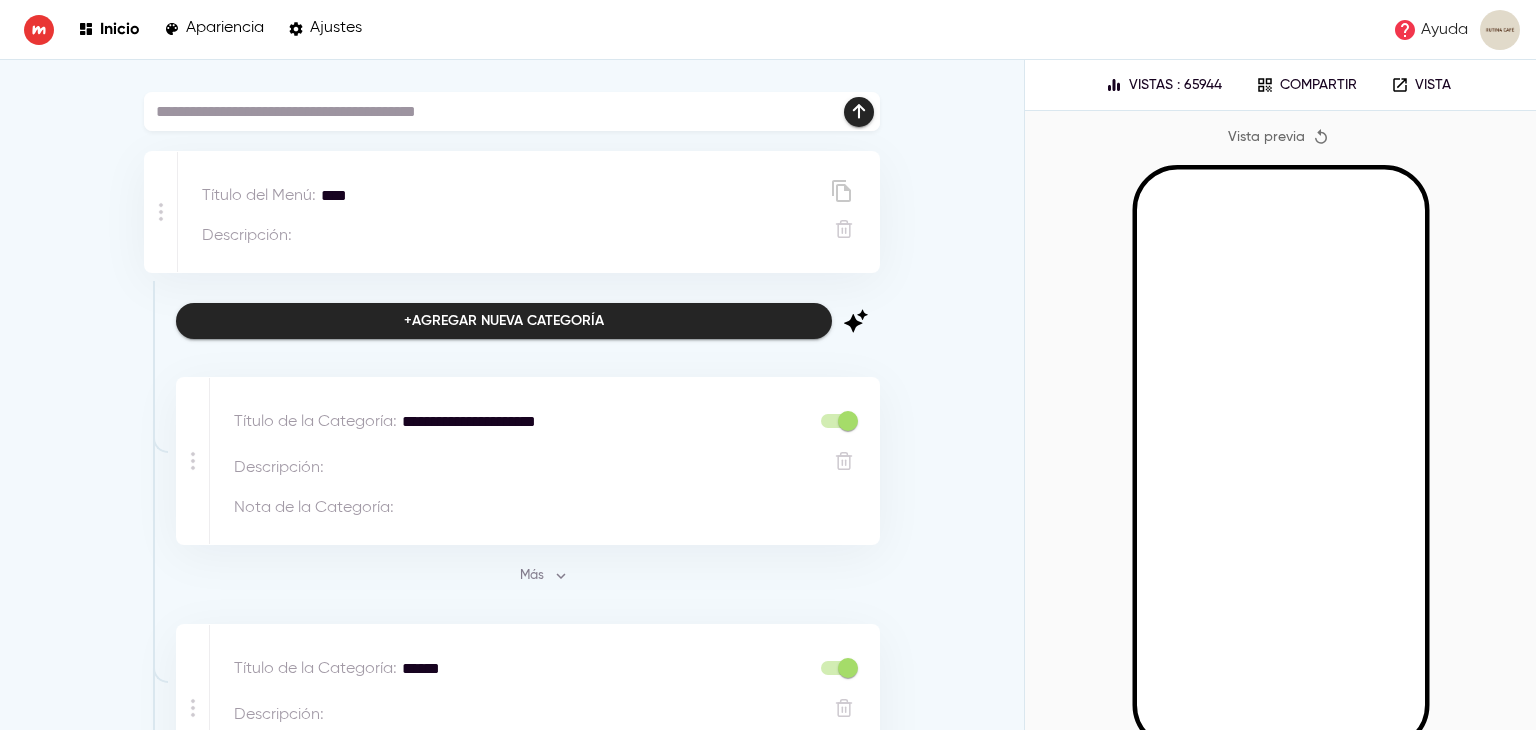 click on "+  Agregar nueva categoría" at bounding box center [504, 321] 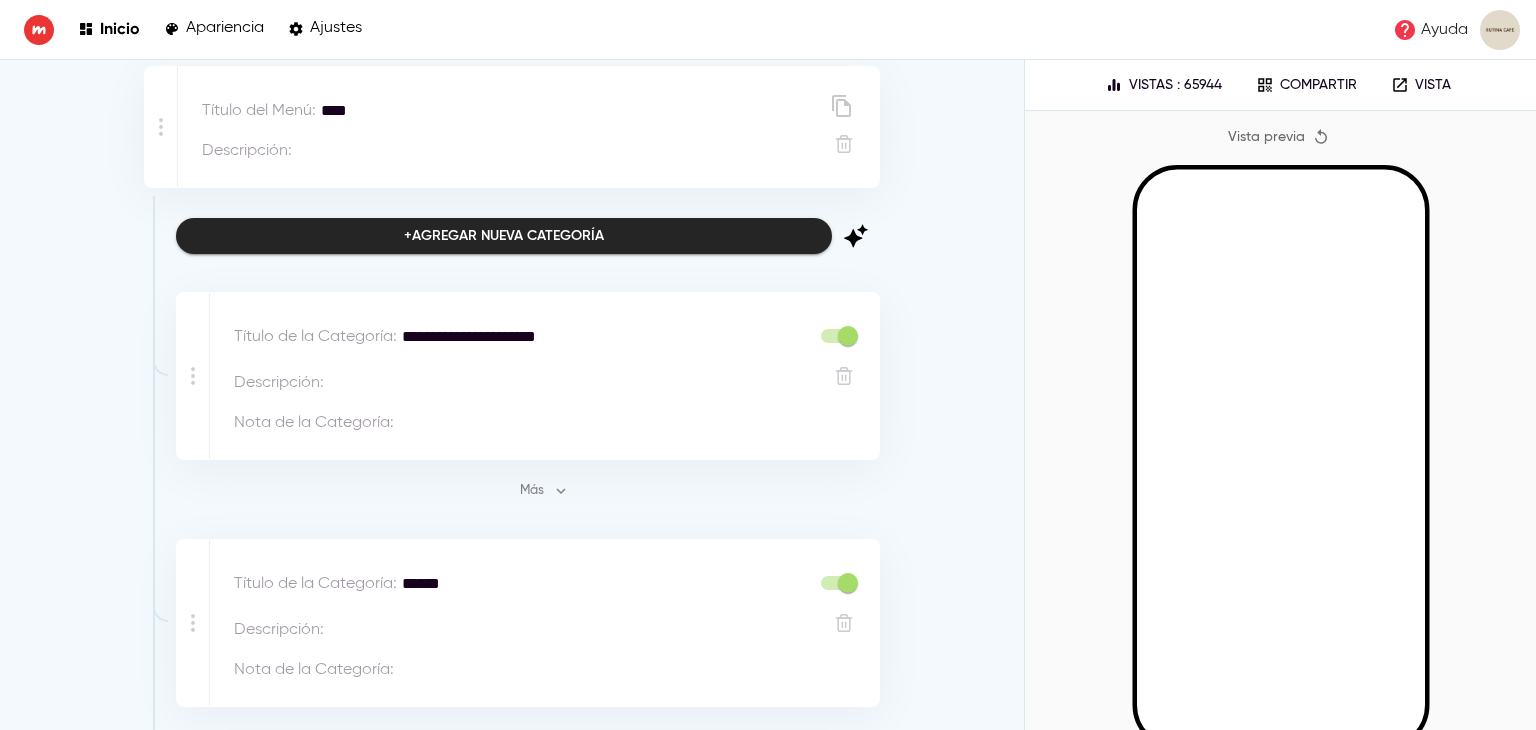 scroll, scrollTop: 0, scrollLeft: 0, axis: both 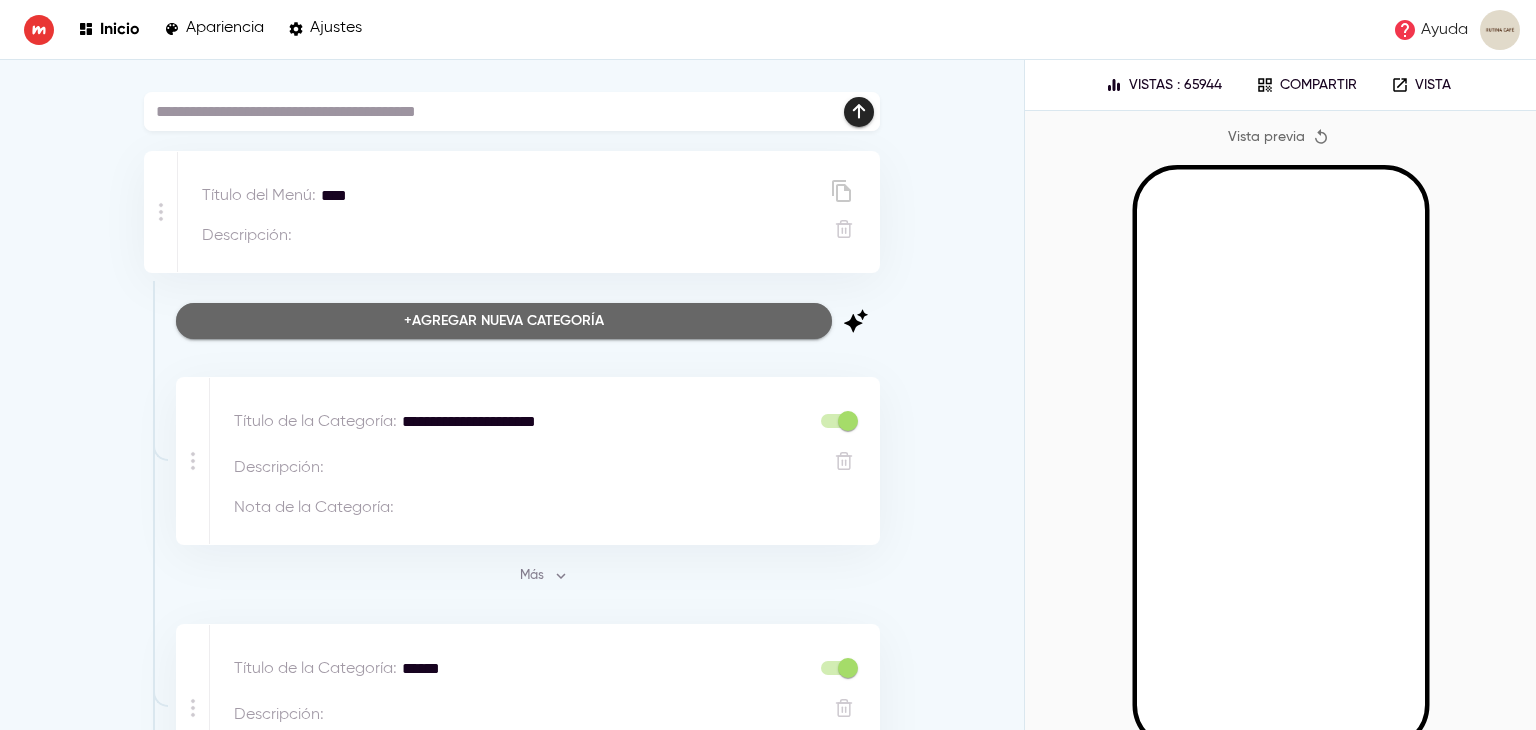 click on "+  Agregar nueva categoría" at bounding box center (504, 321) 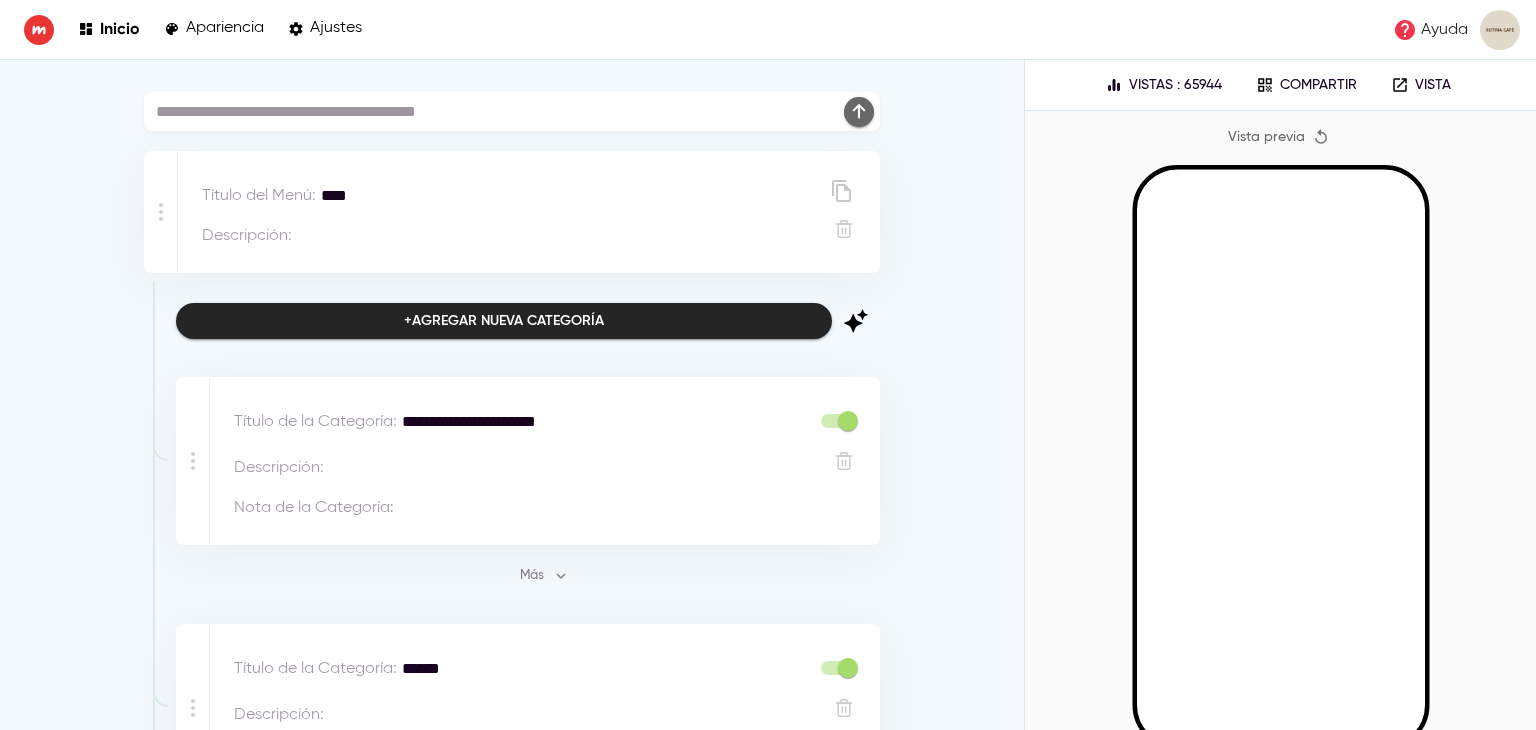 click at bounding box center [859, 112] 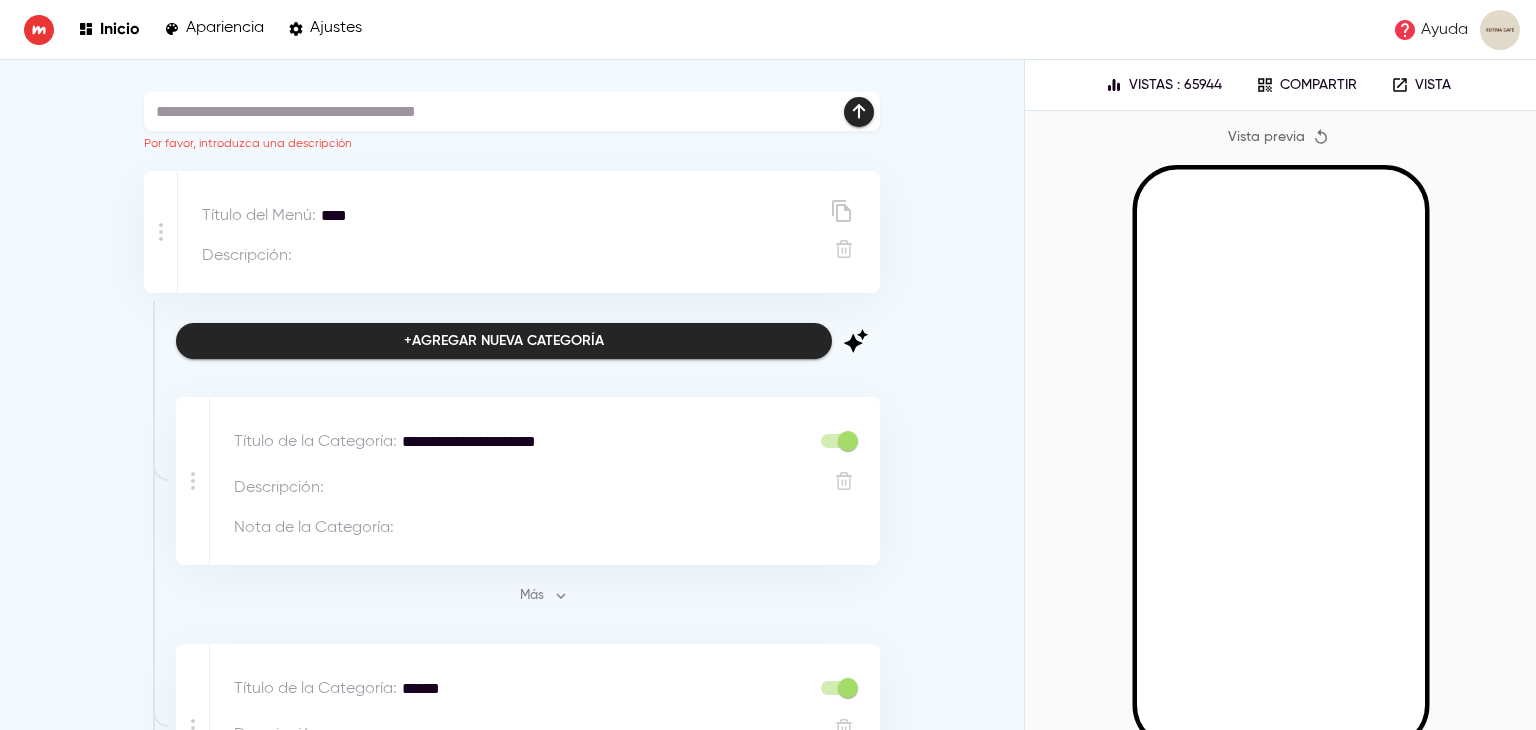 click on "**********" at bounding box center (512, 2331) 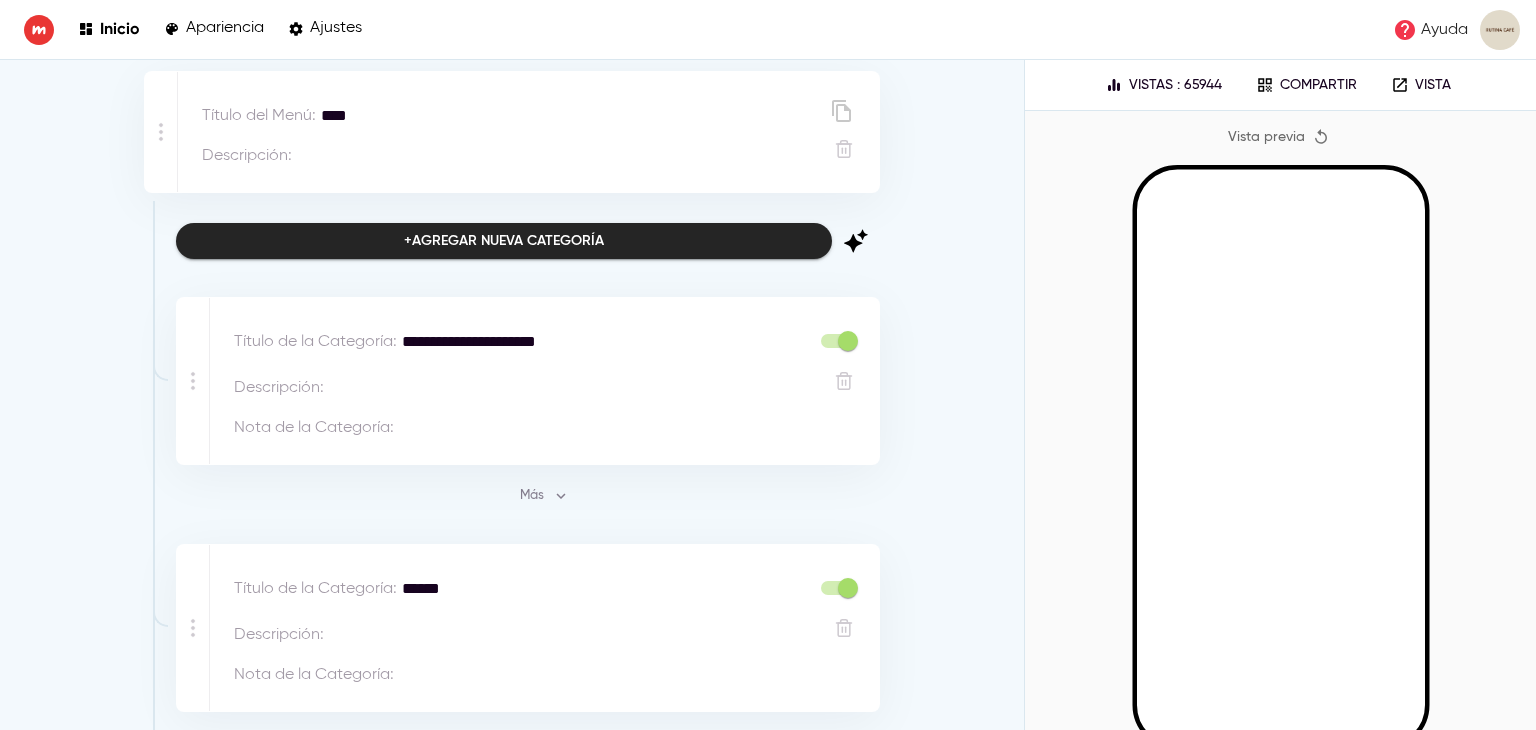 click 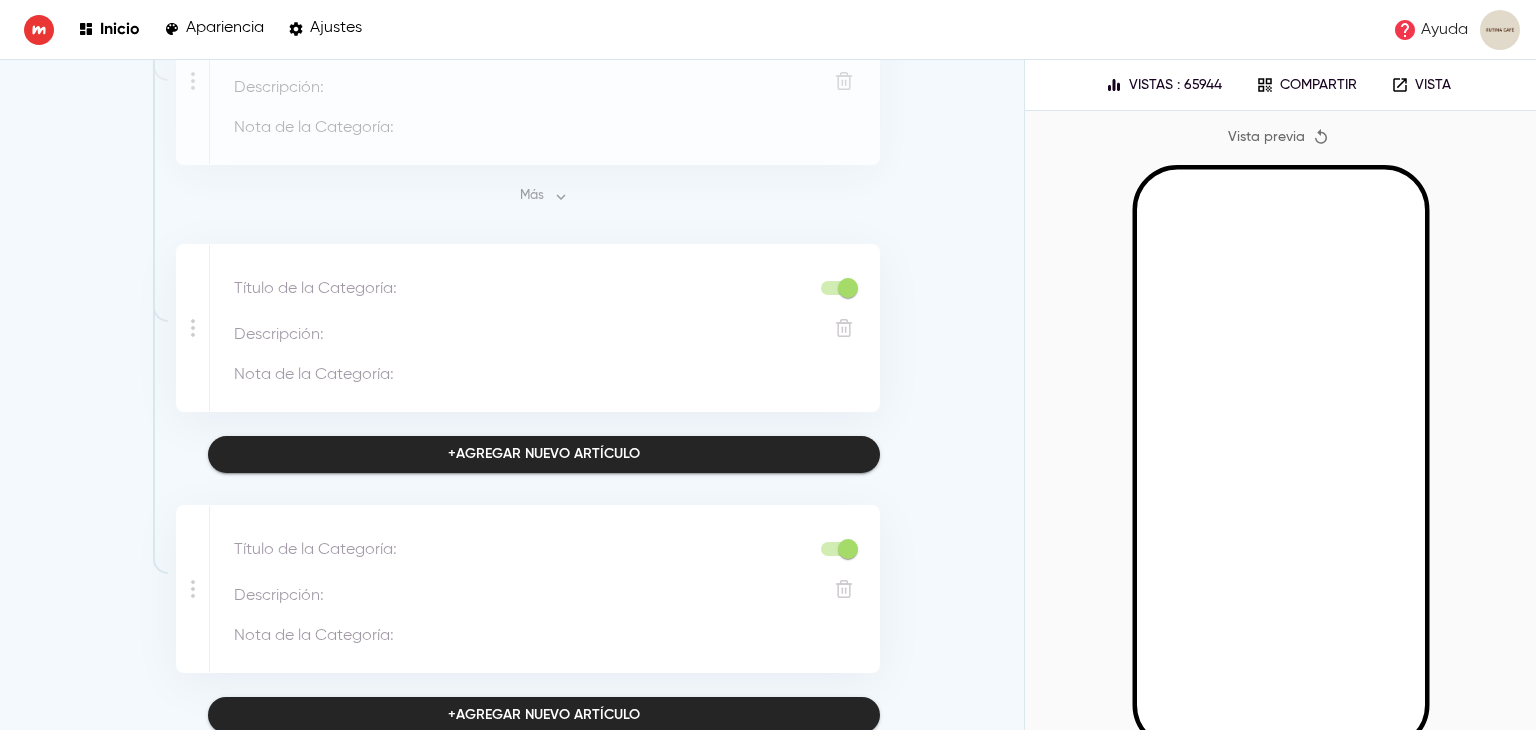 scroll, scrollTop: 3936, scrollLeft: 0, axis: vertical 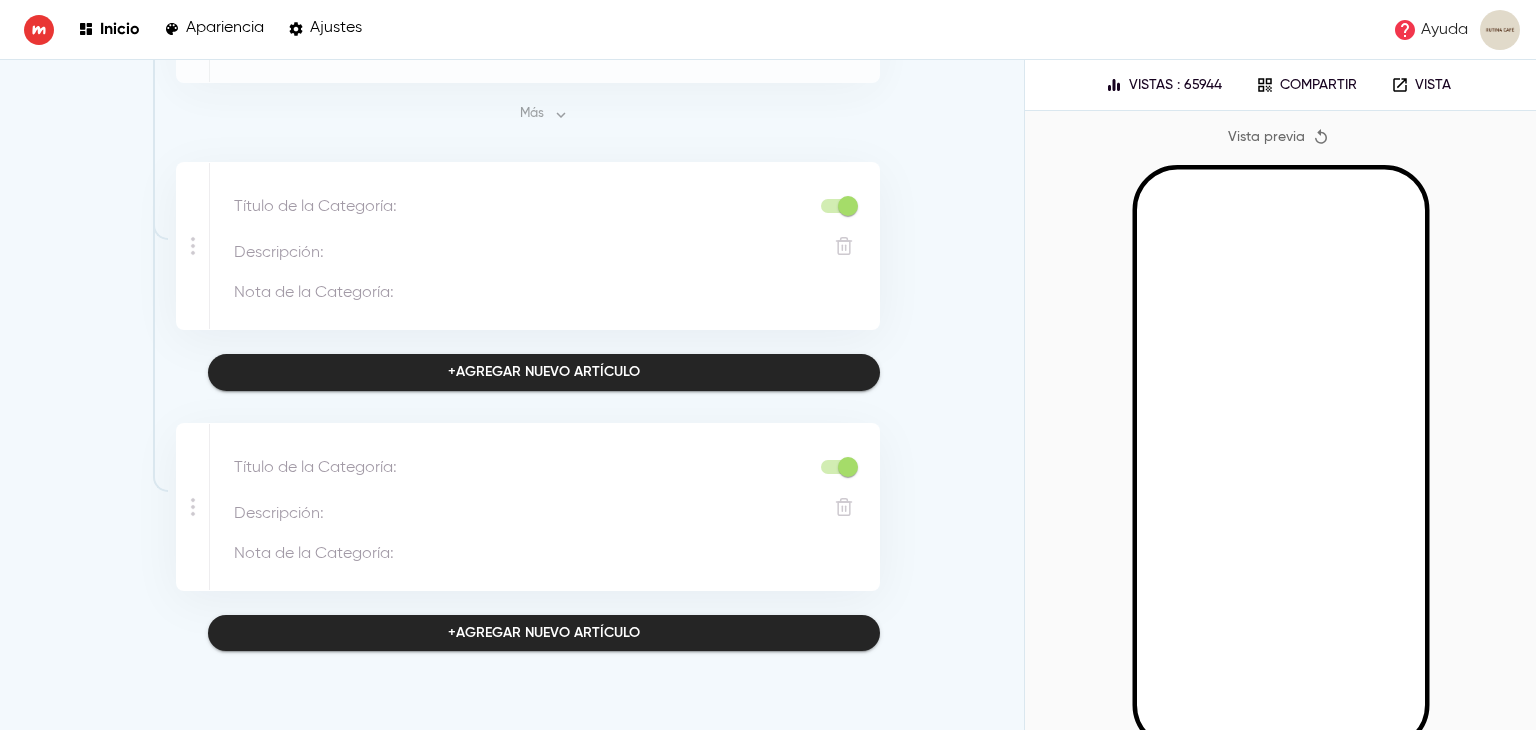click 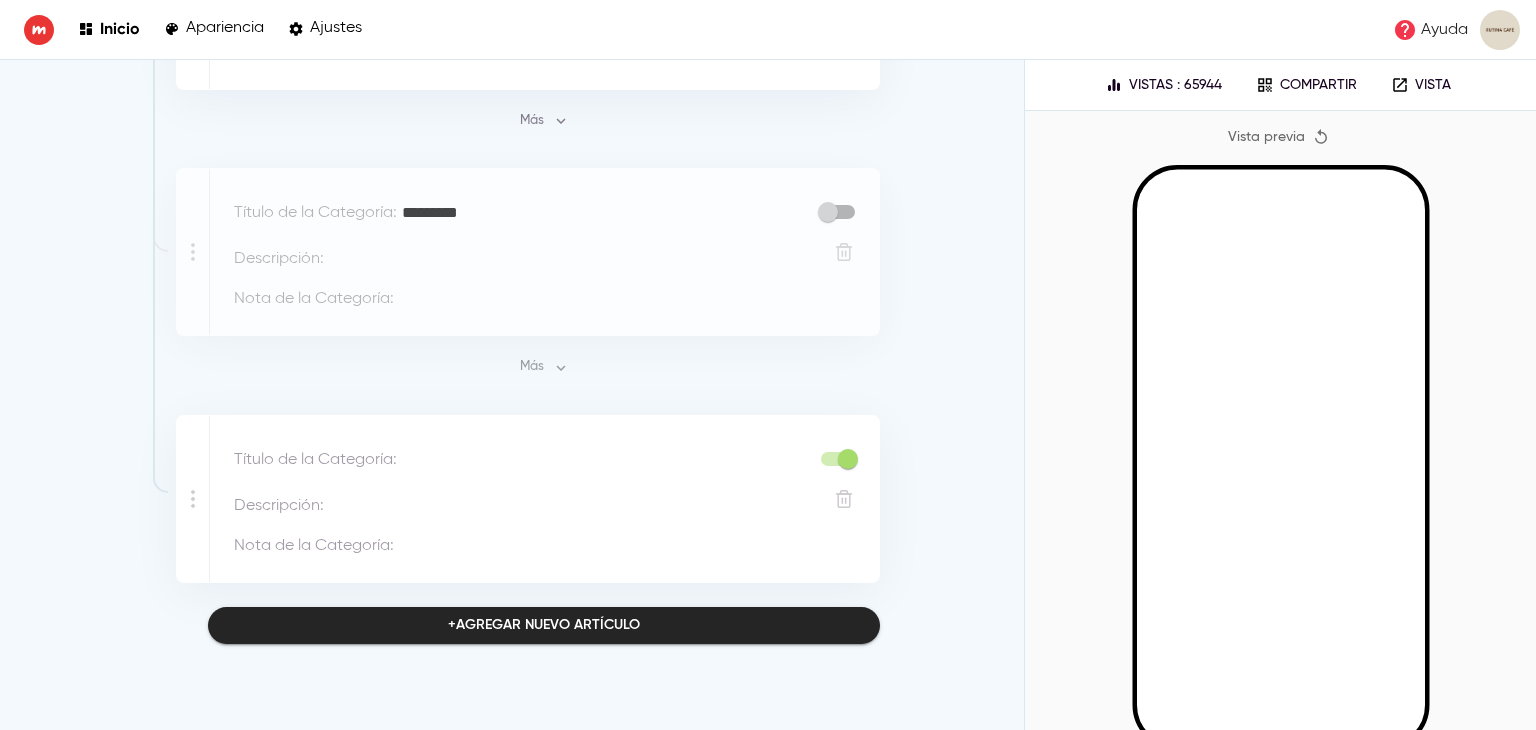 scroll, scrollTop: 3676, scrollLeft: 0, axis: vertical 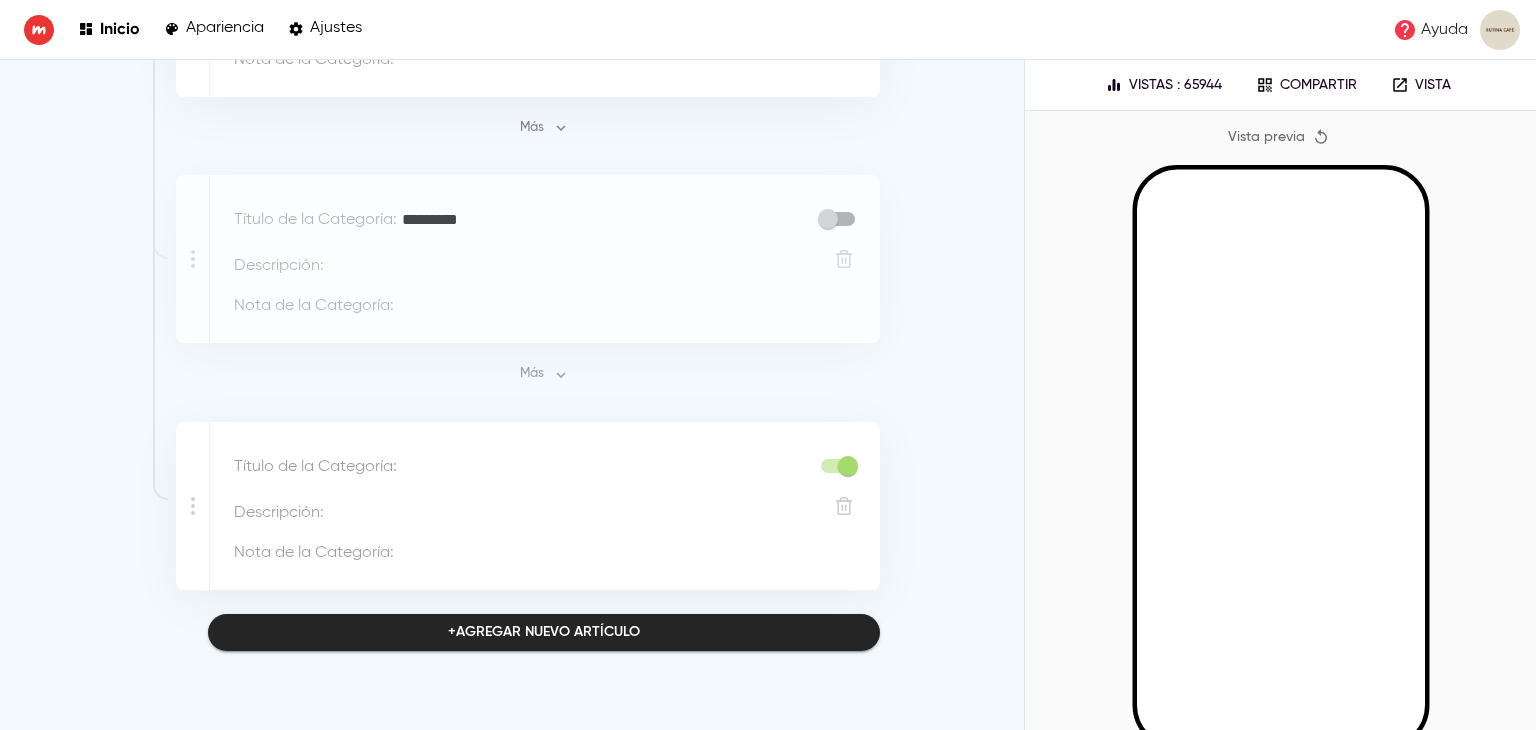 click on "Título de la Categoría : * Descripción : * Nota de la Categoría : *" at bounding box center [544, 506] 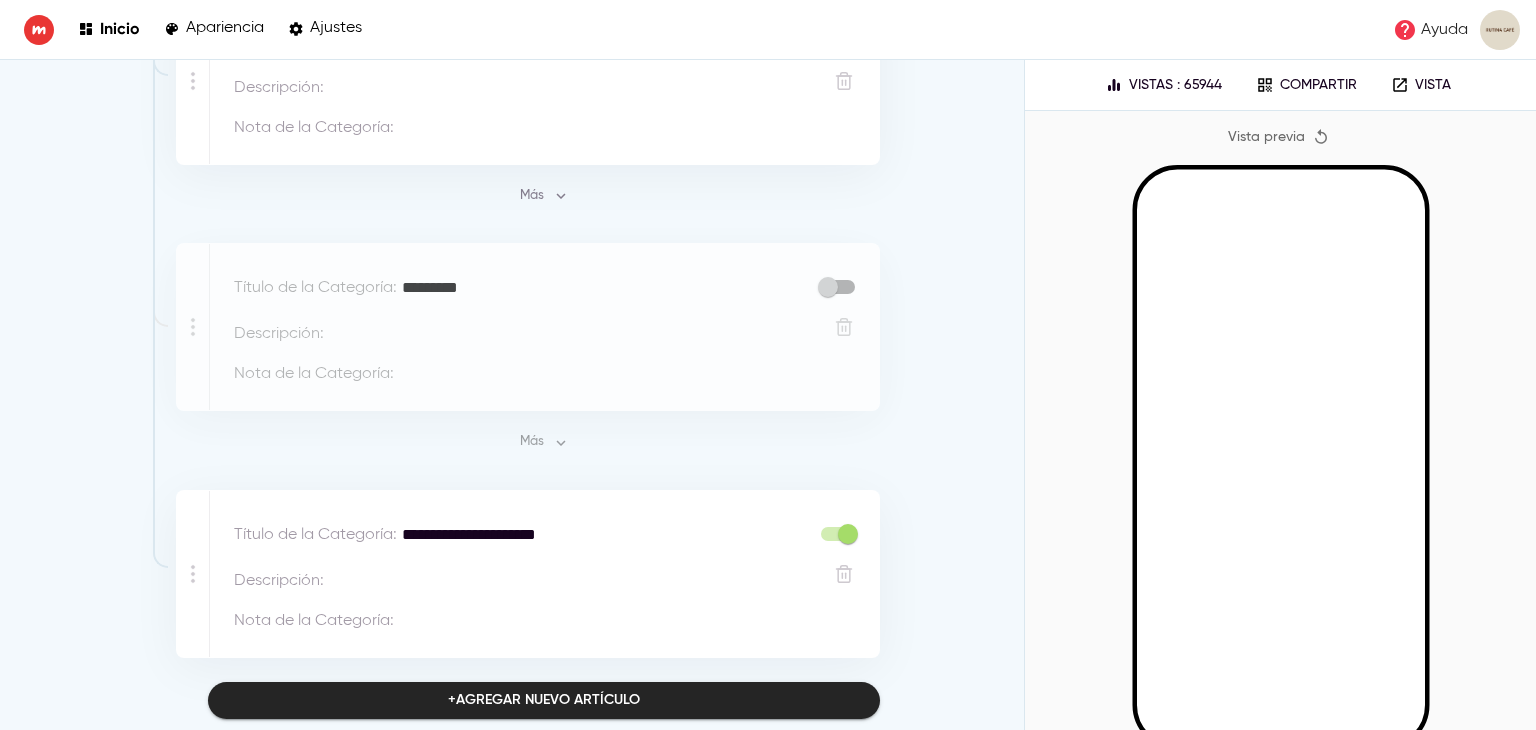 scroll, scrollTop: 3676, scrollLeft: 0, axis: vertical 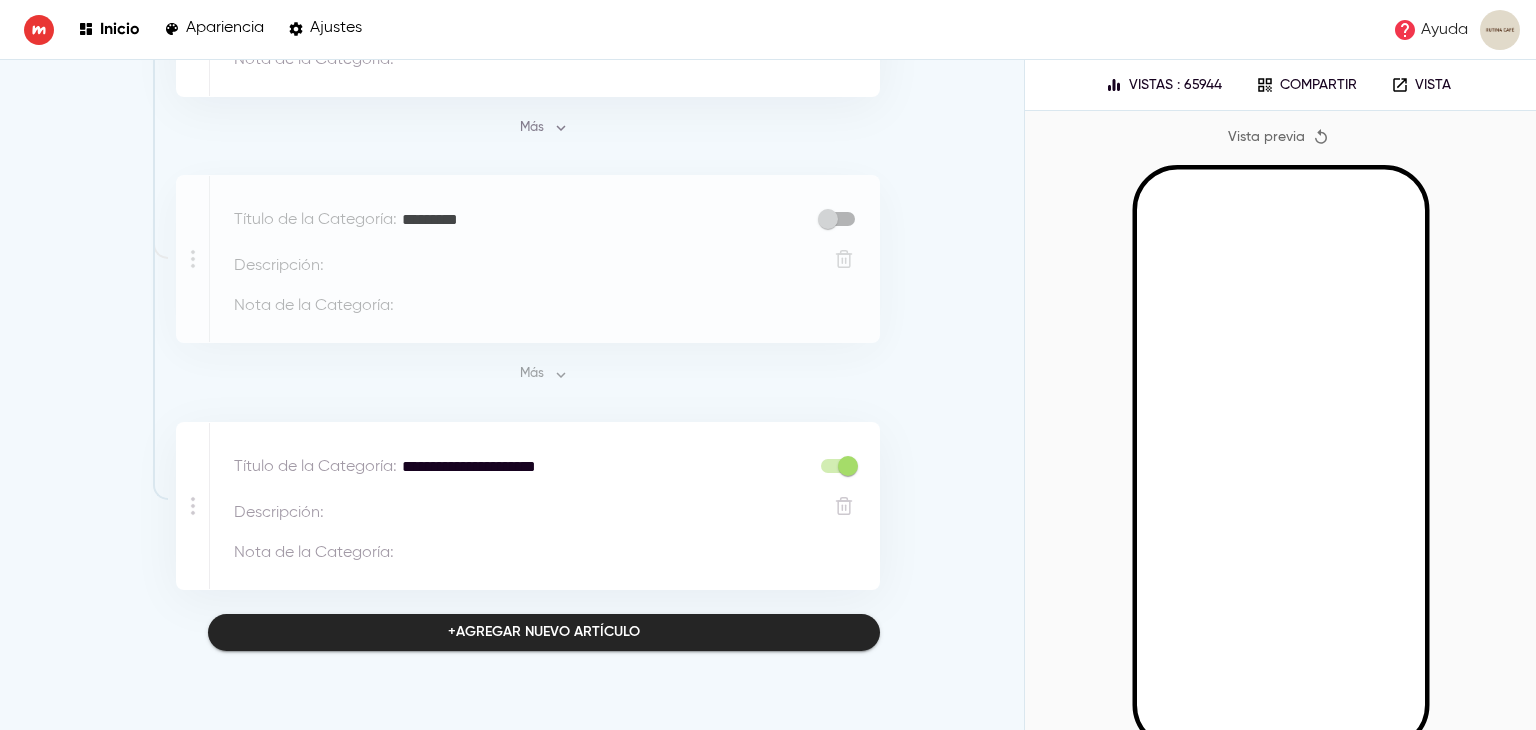 type on "**********" 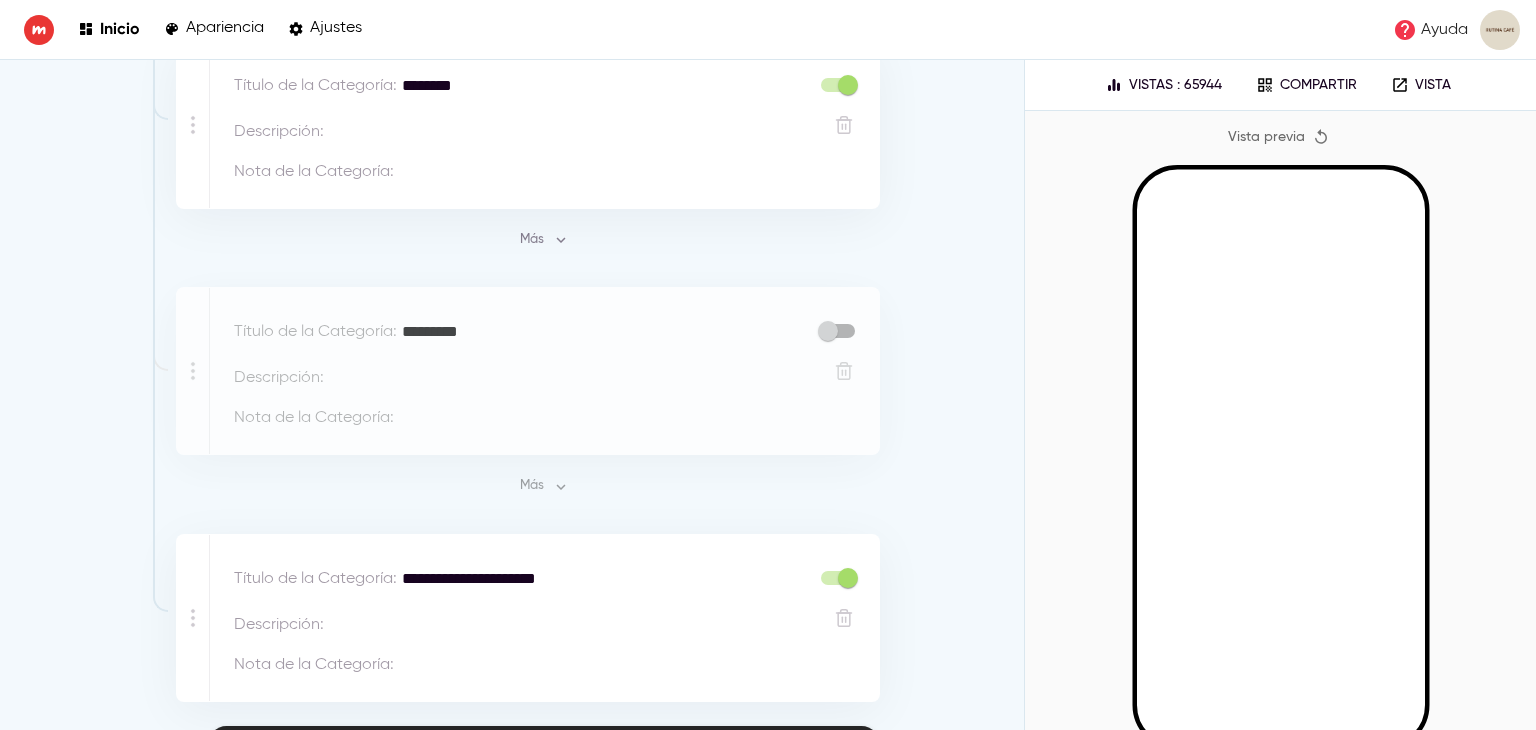 scroll, scrollTop: 3676, scrollLeft: 0, axis: vertical 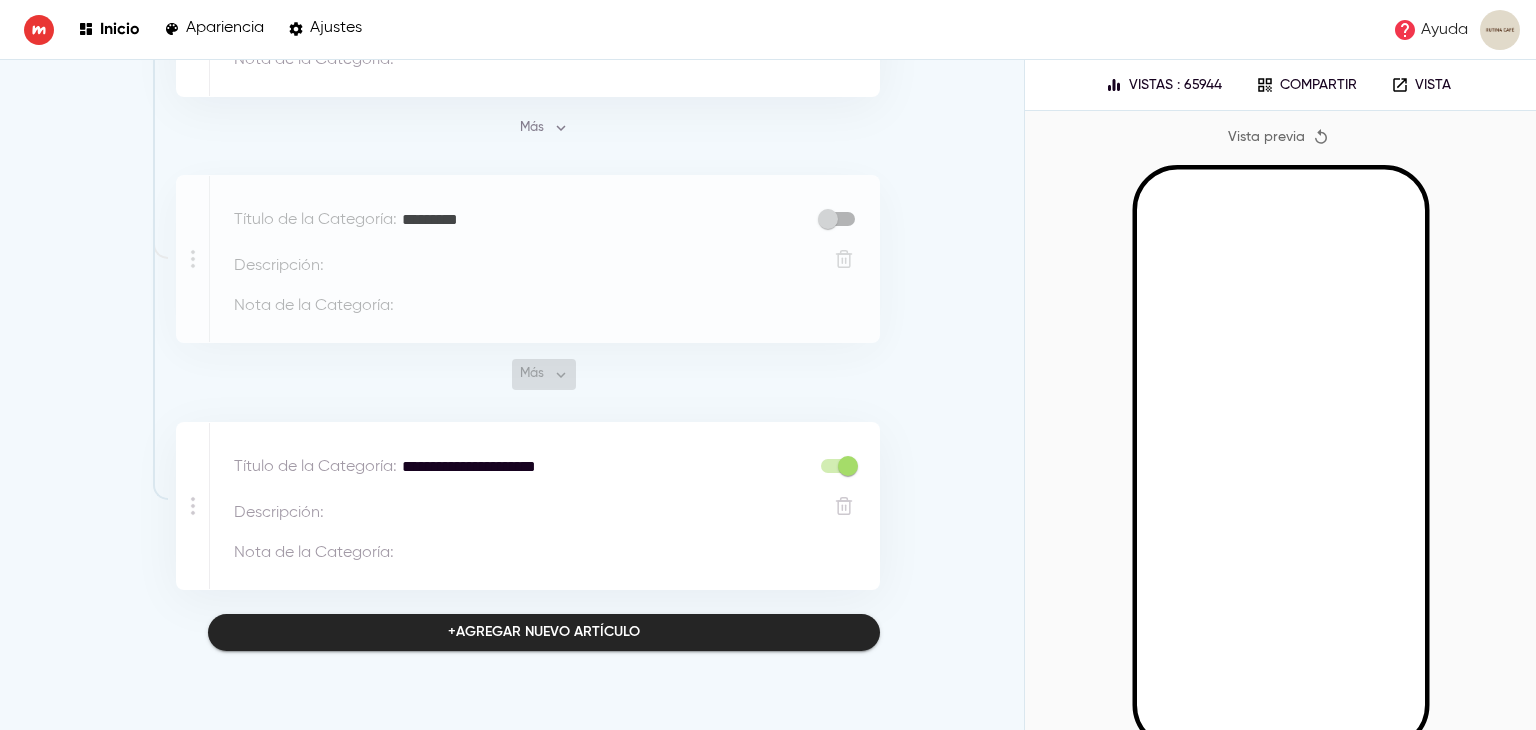 click 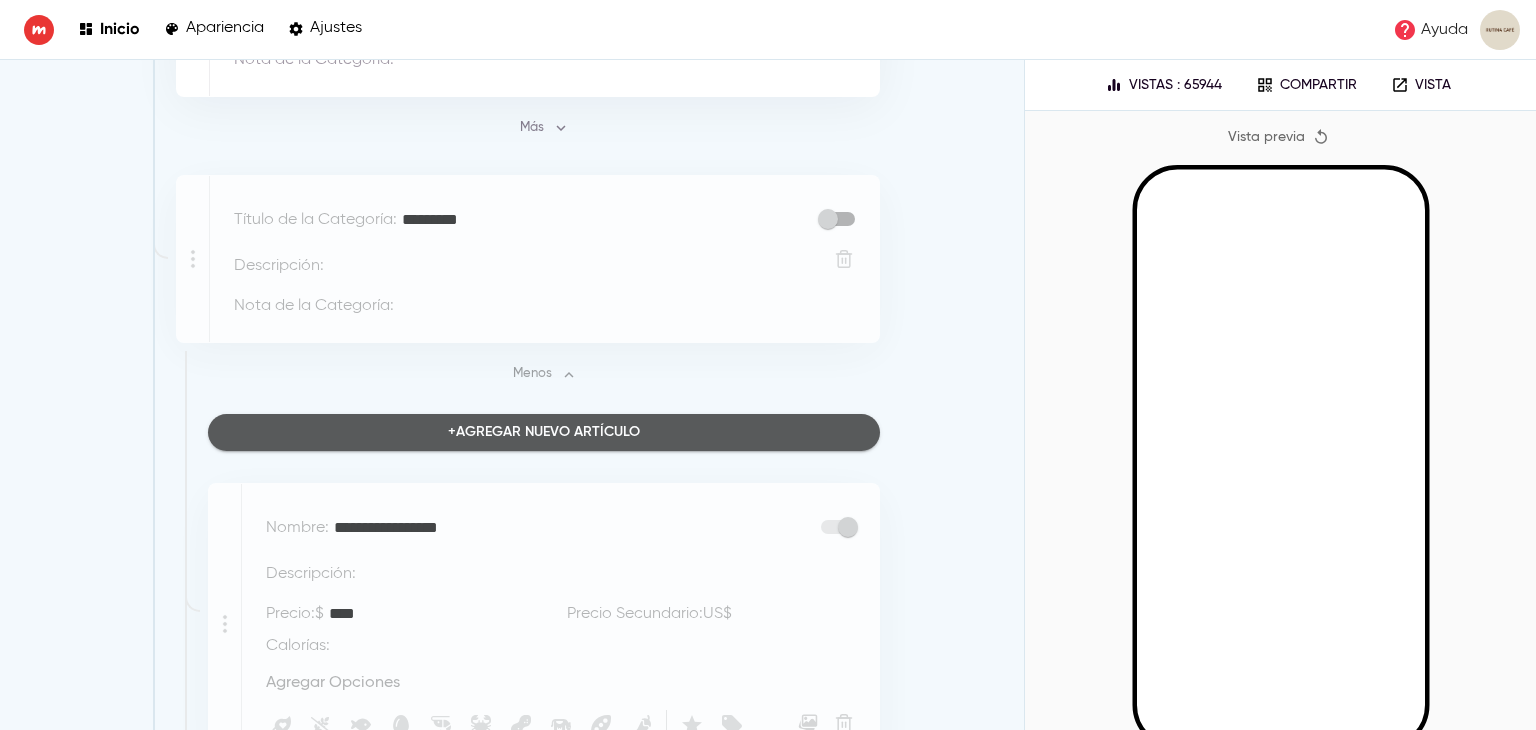 click on "Menos" at bounding box center (544, 374) 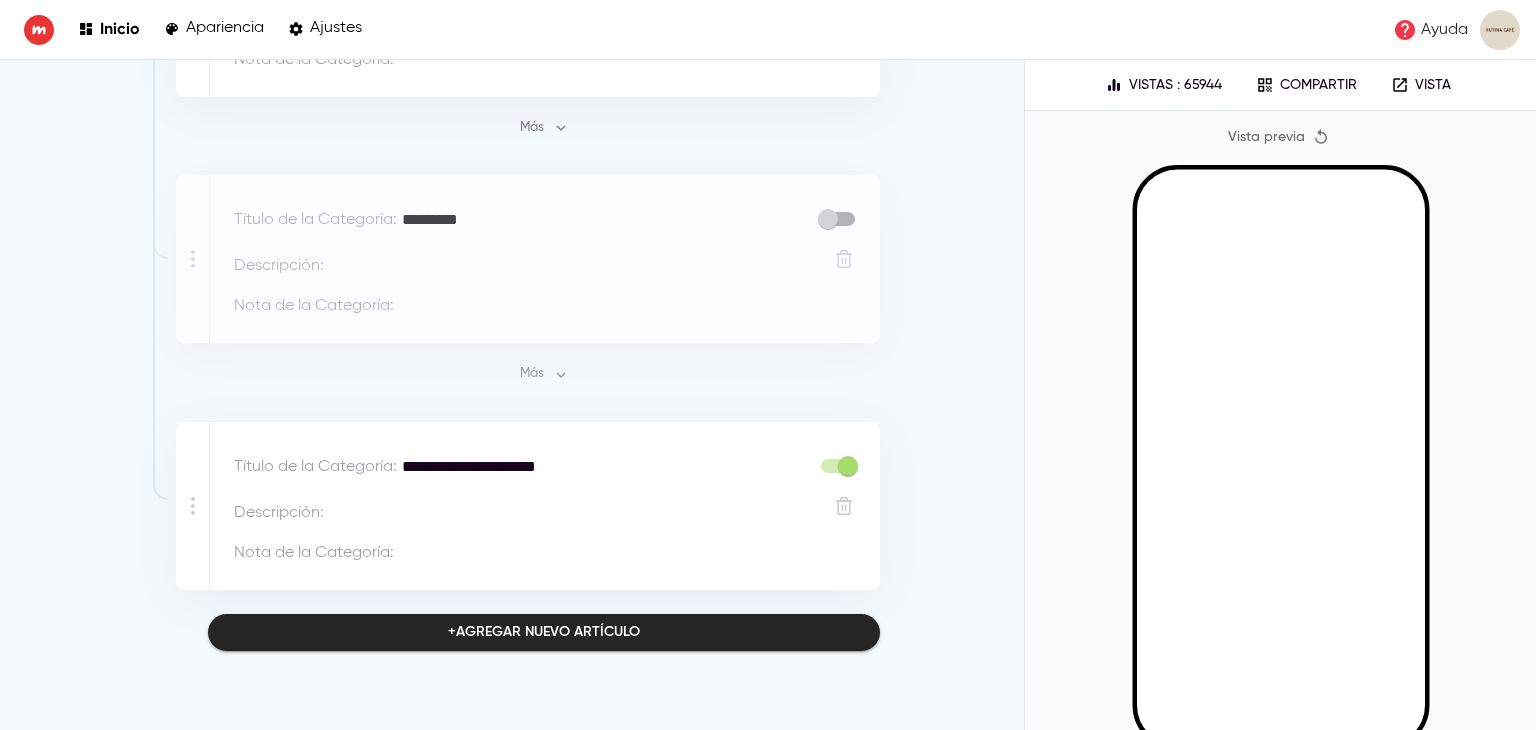 click on "+  Agregar nuevo artículo" at bounding box center [544, 632] 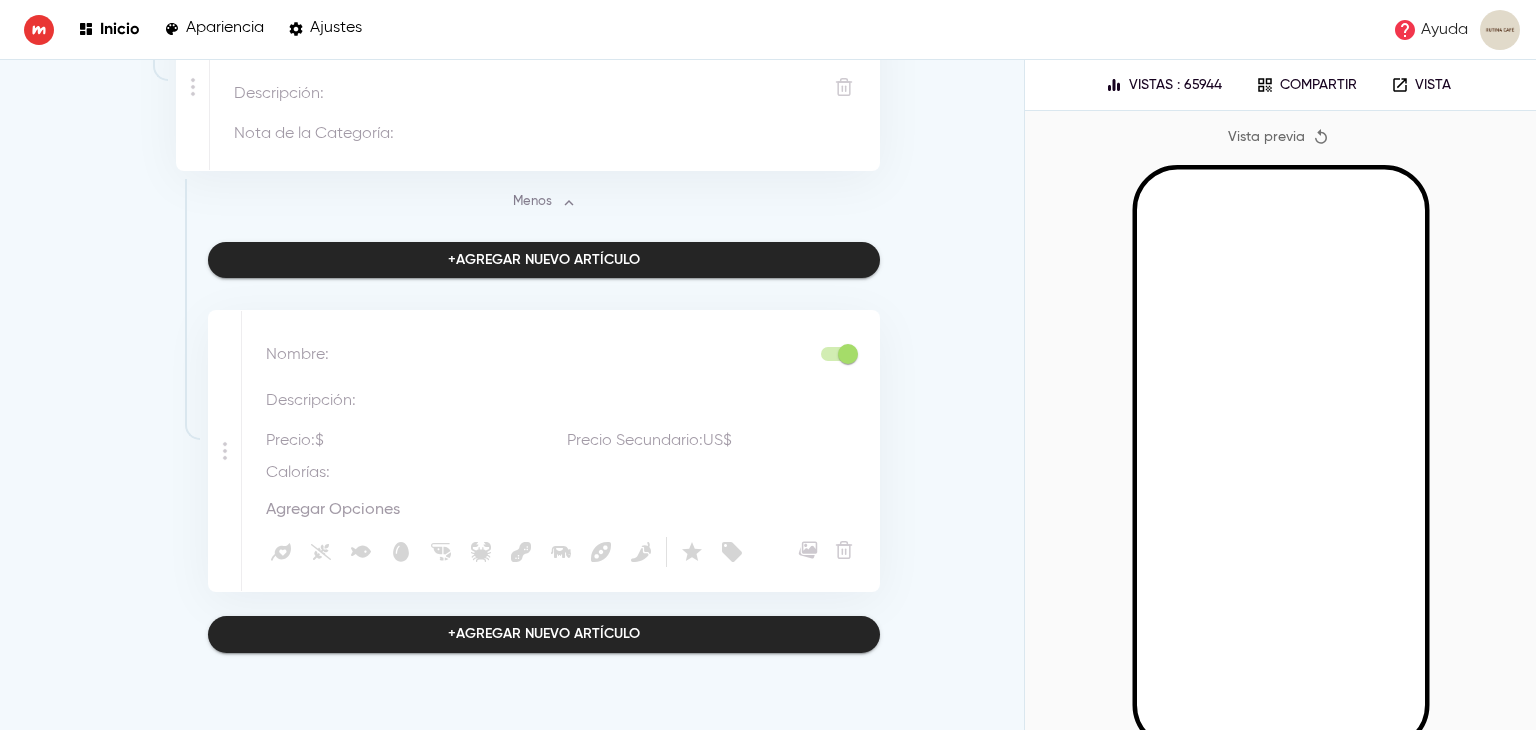 scroll, scrollTop: 4097, scrollLeft: 0, axis: vertical 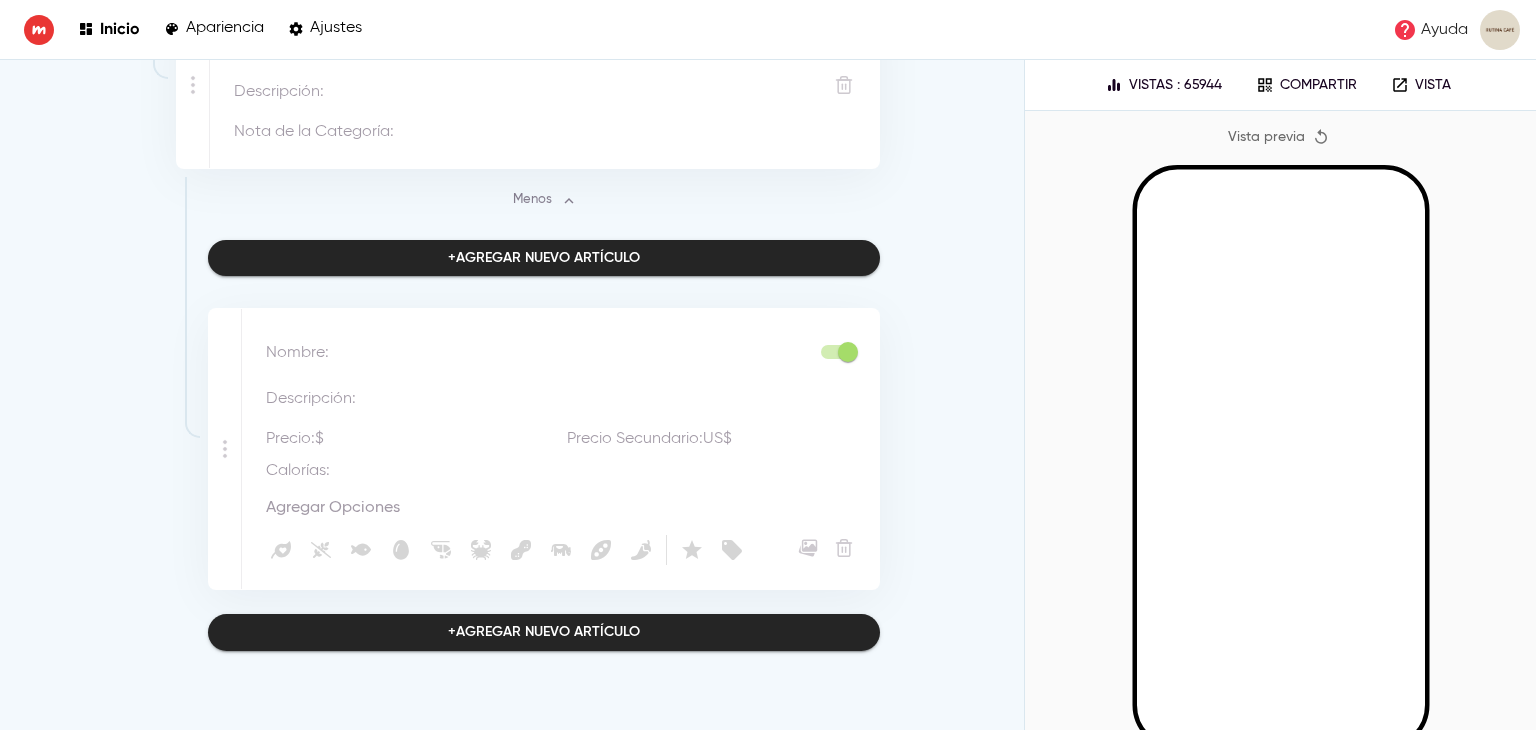 click at bounding box center [571, 353] 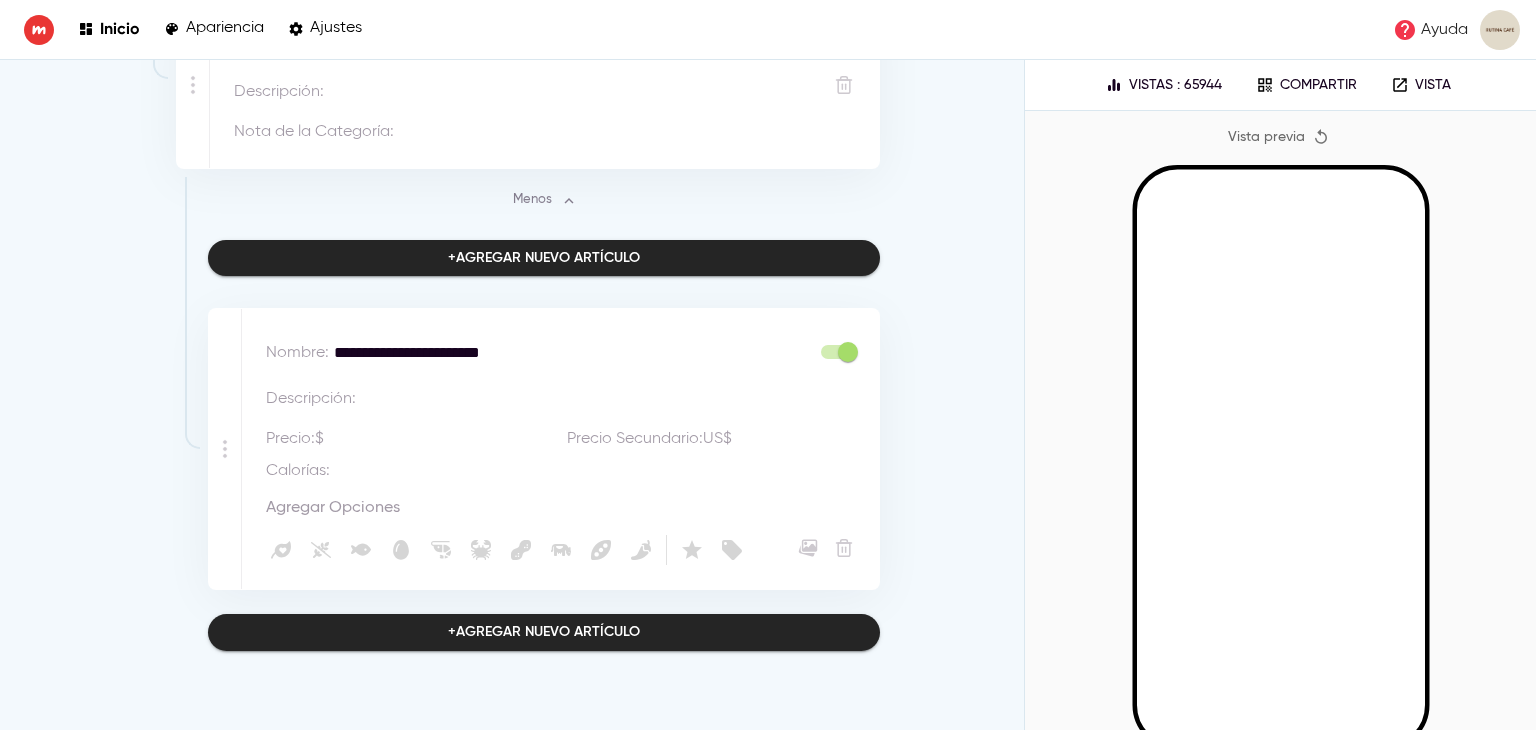 click on "**********" at bounding box center [566, 353] 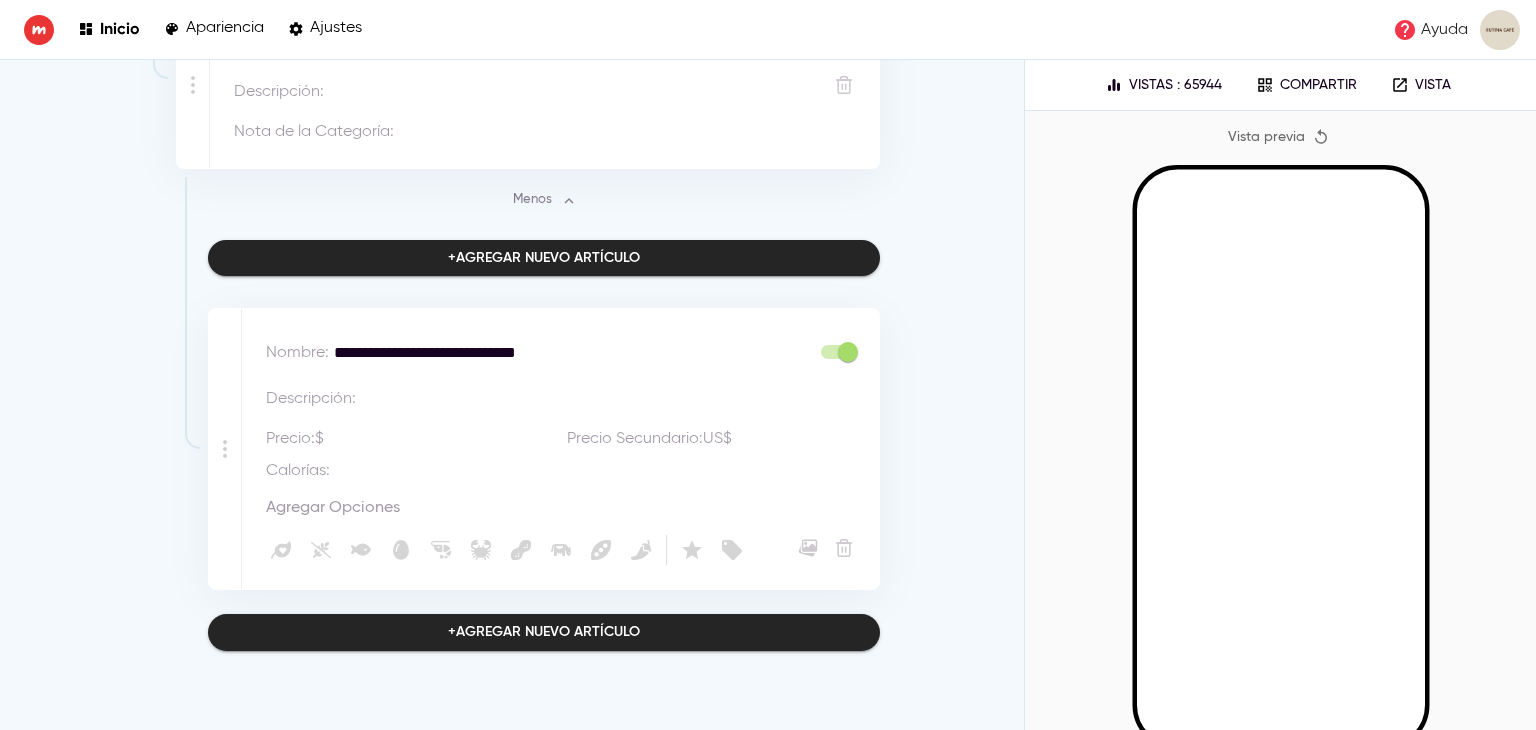 type on "**********" 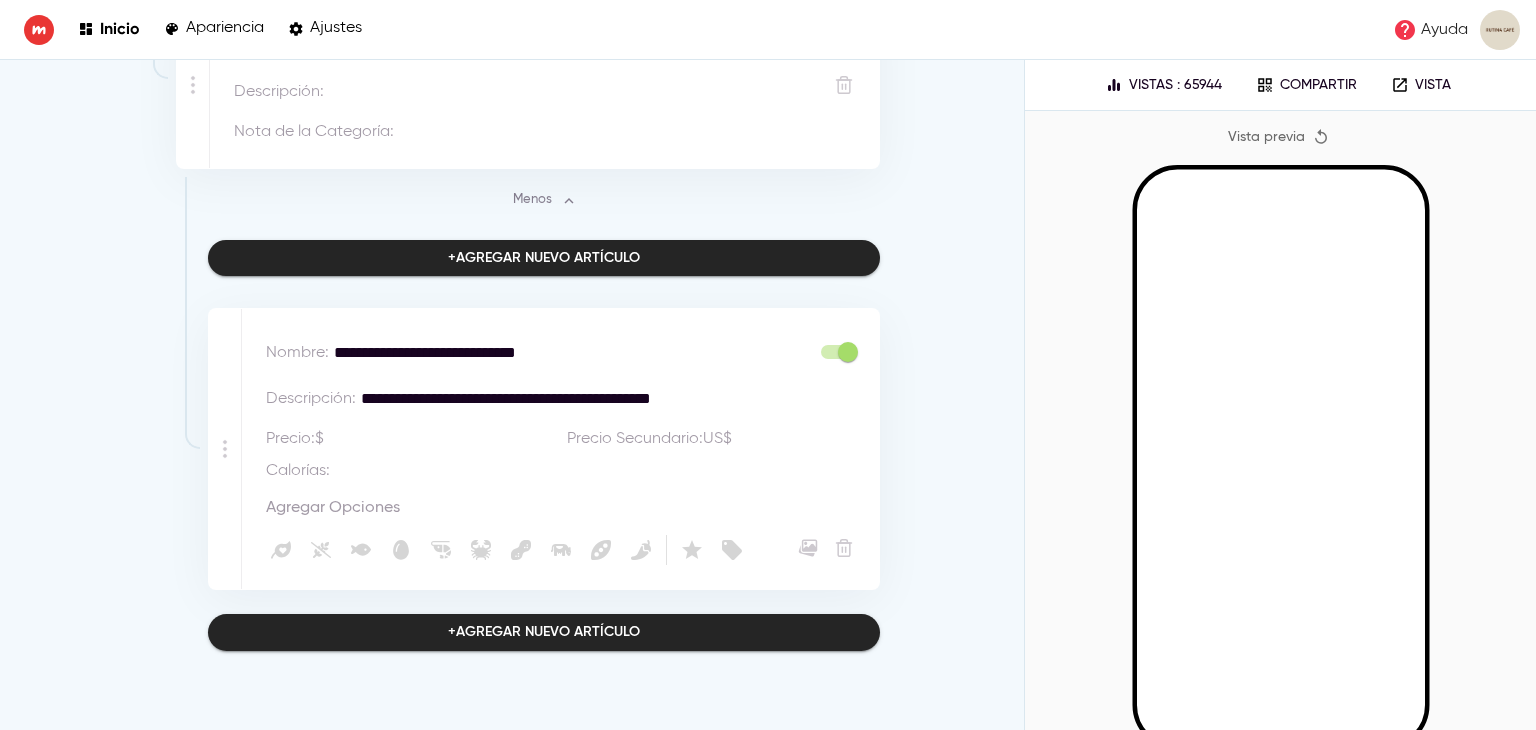 type on "**********" 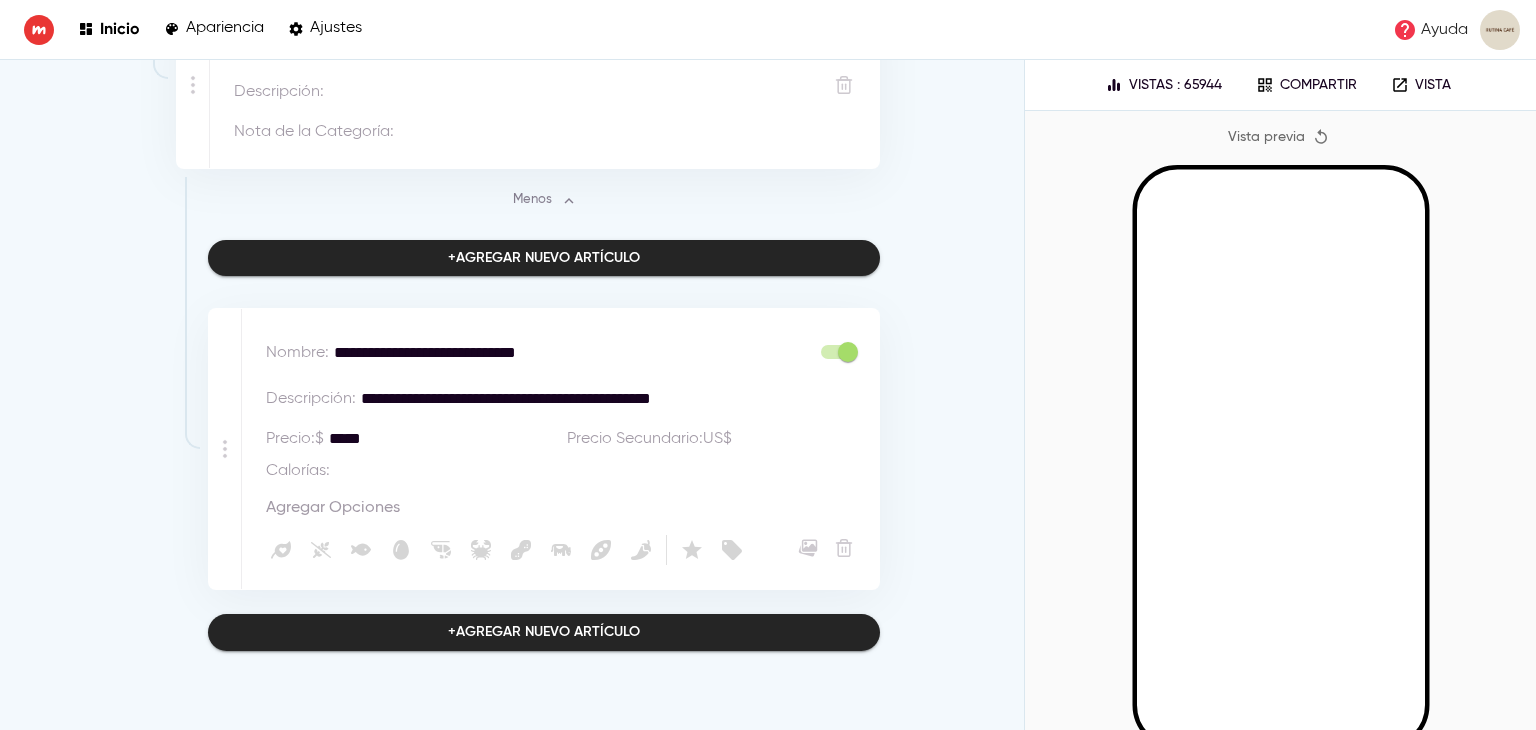 click on "**********" at bounding box center [512, -1685] 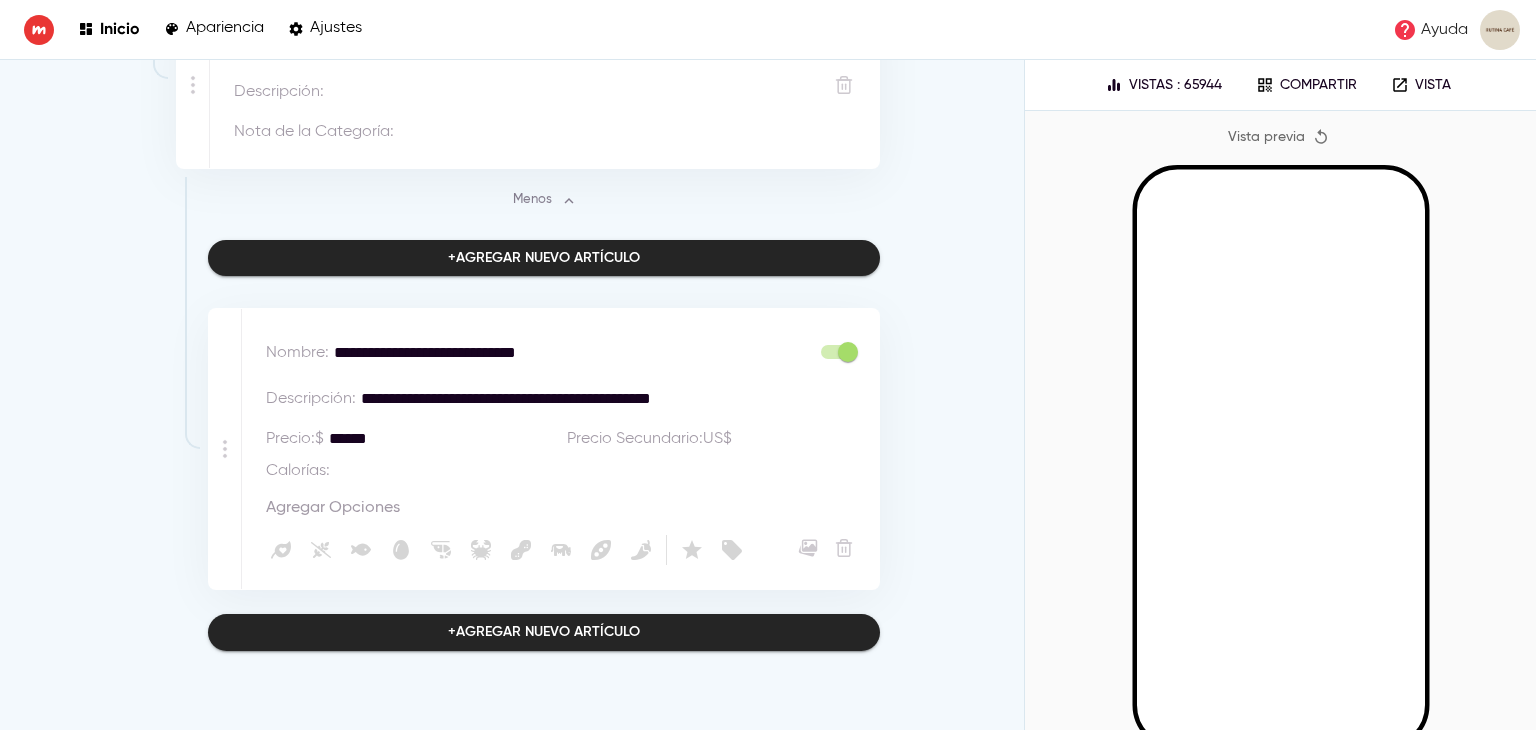 click on "**********" at bounding box center [512, -1685] 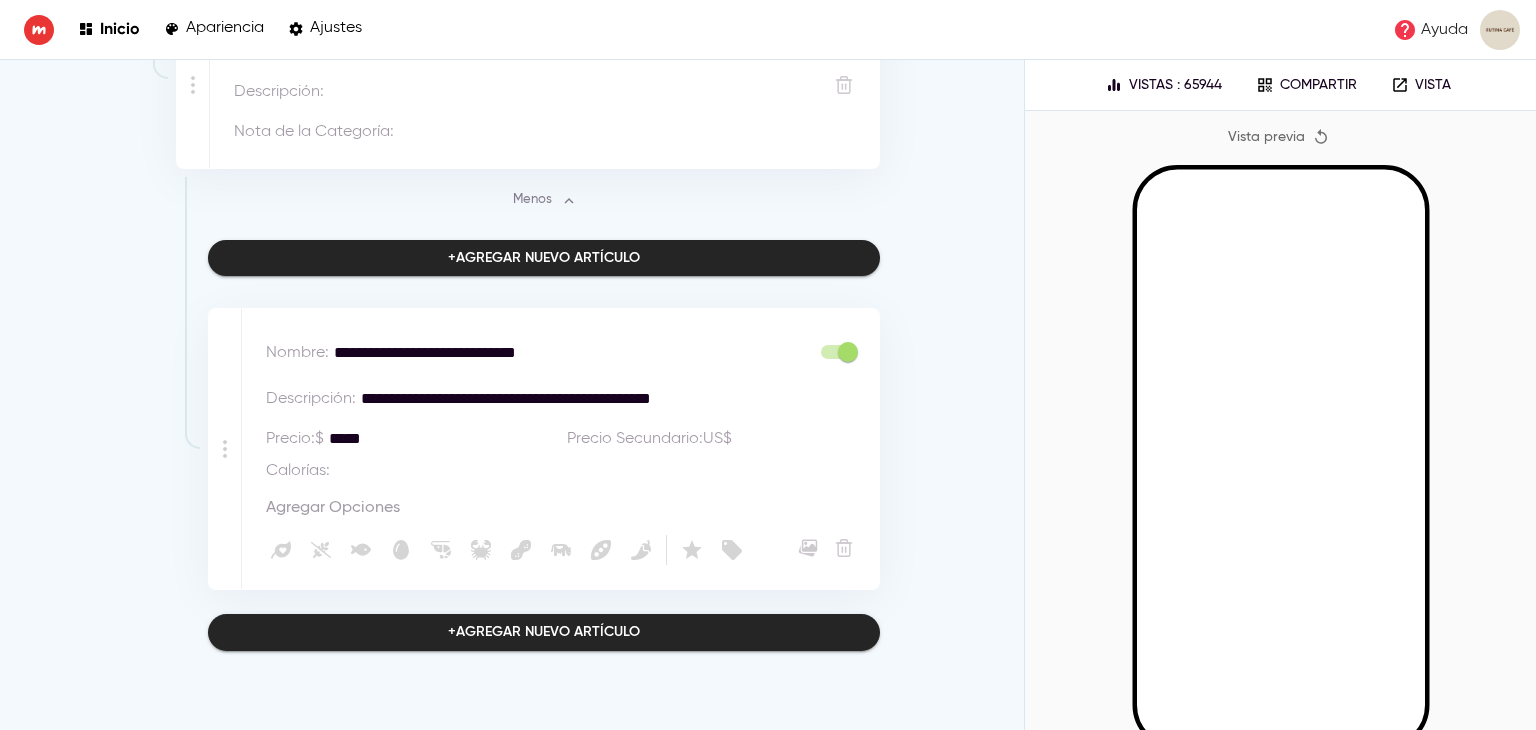 type on "*****" 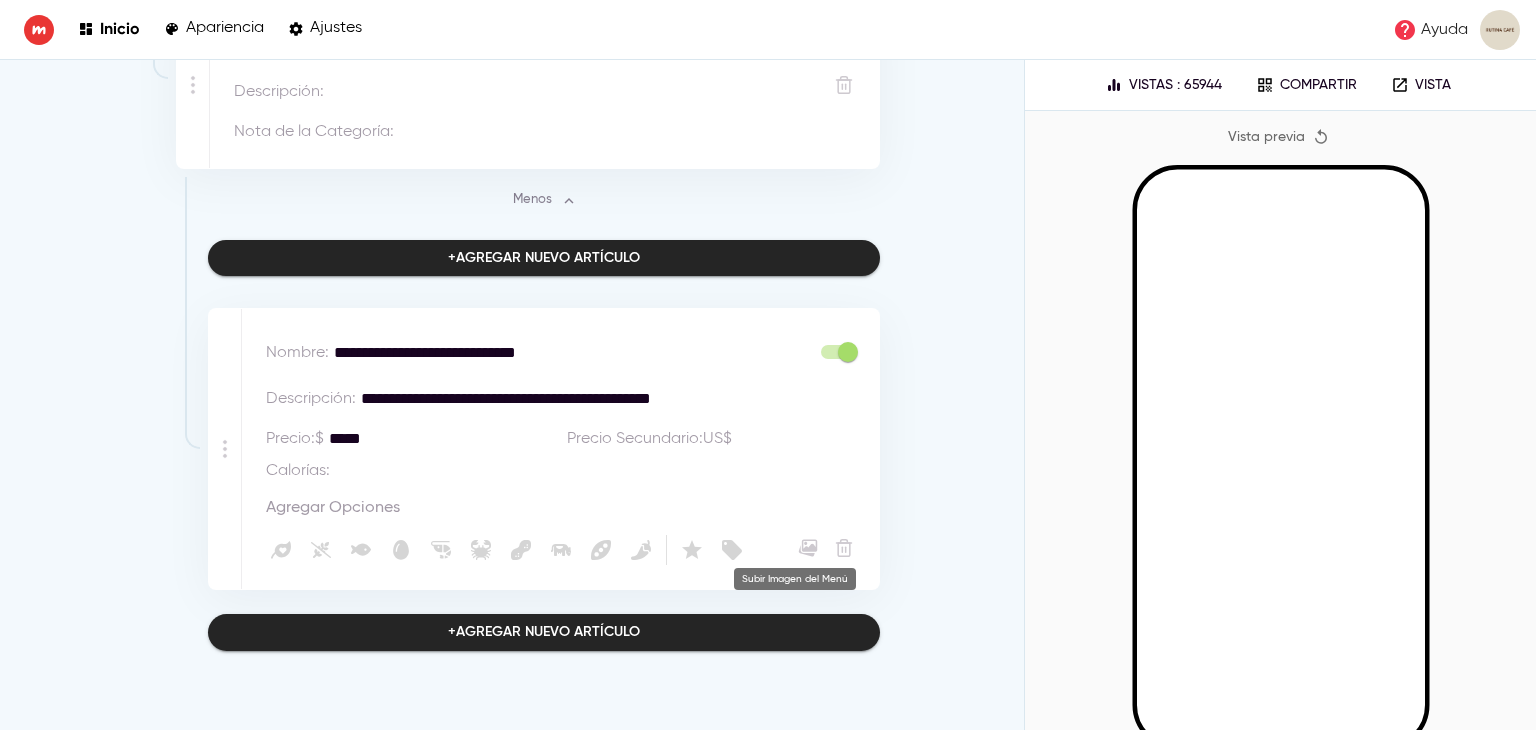 click 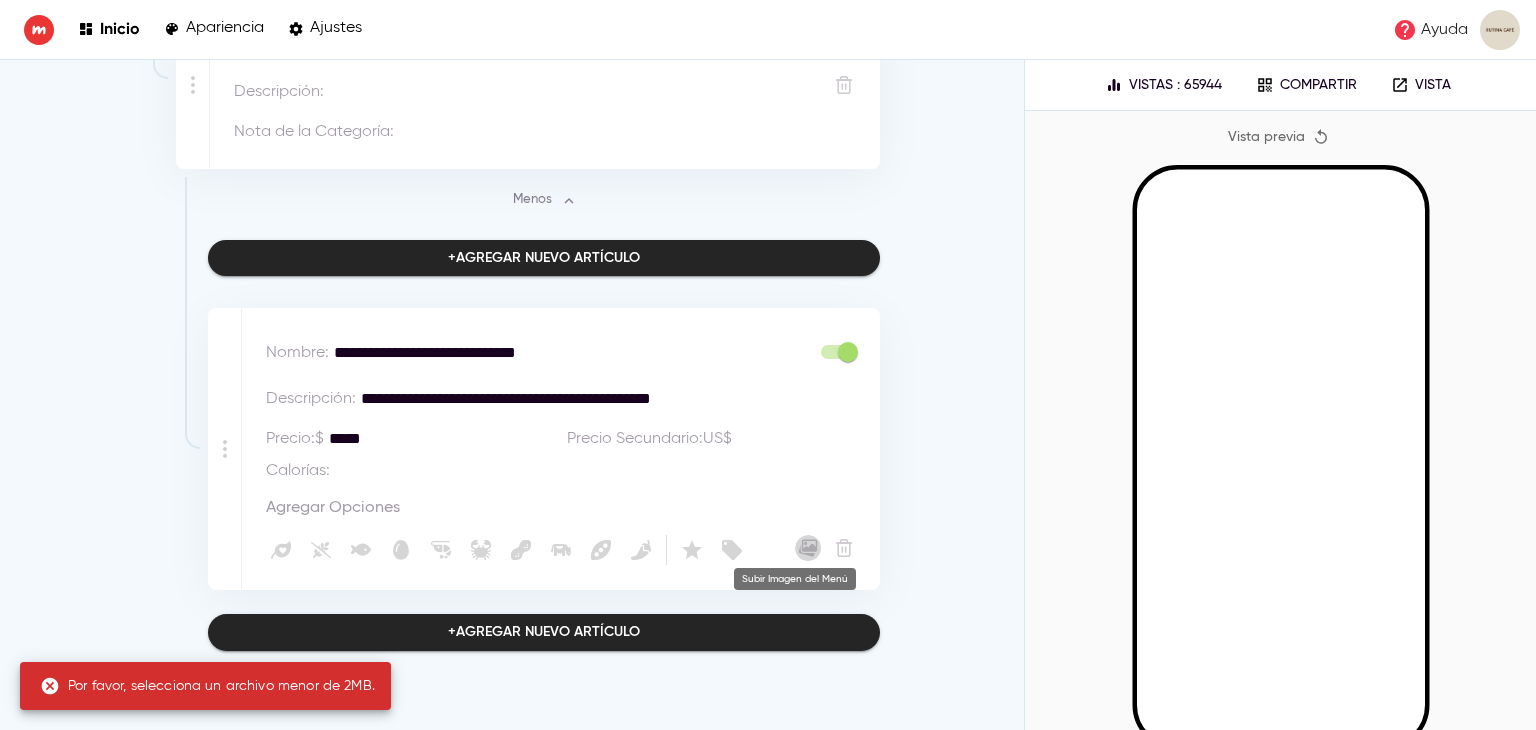 click at bounding box center (808, 548) 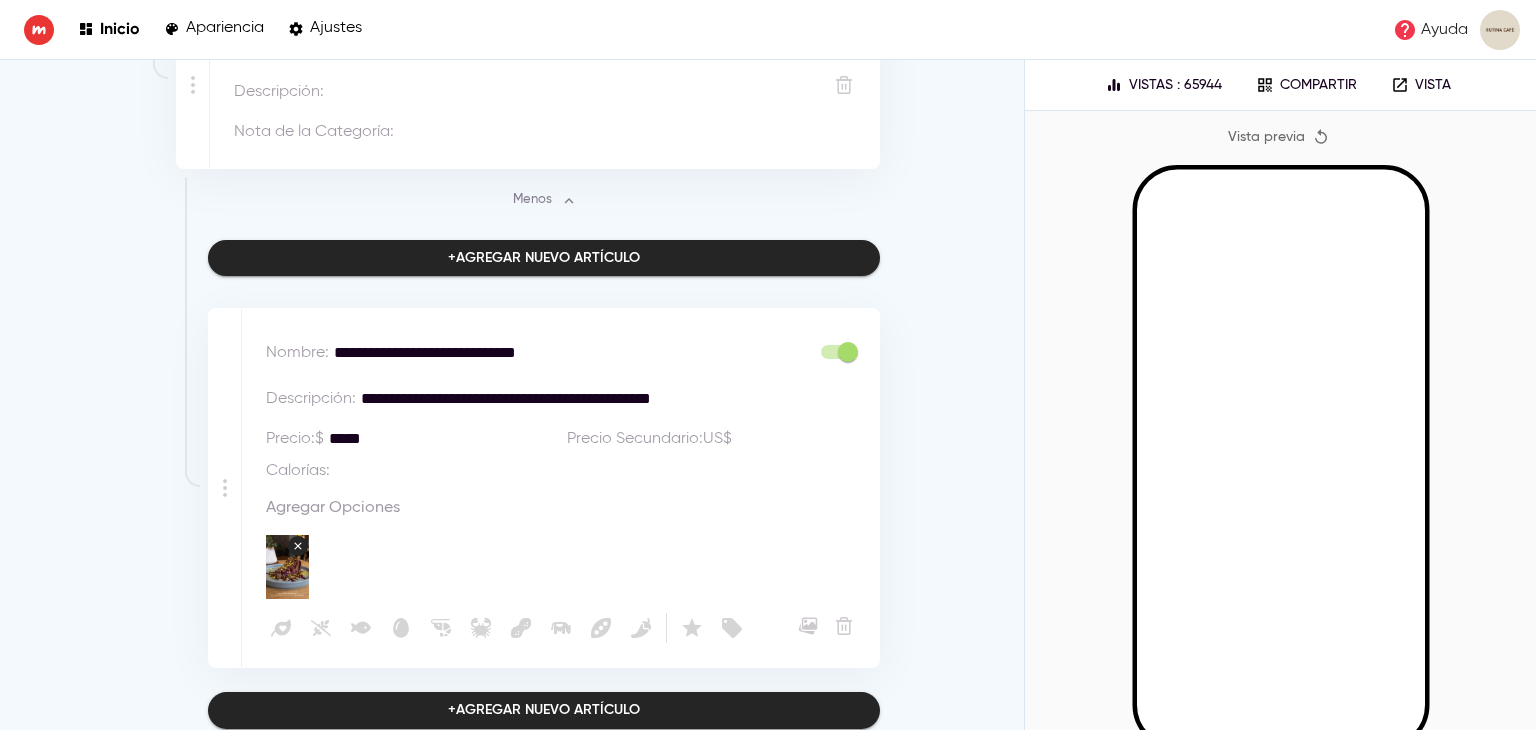 click on "**********" at bounding box center (512, -1646) 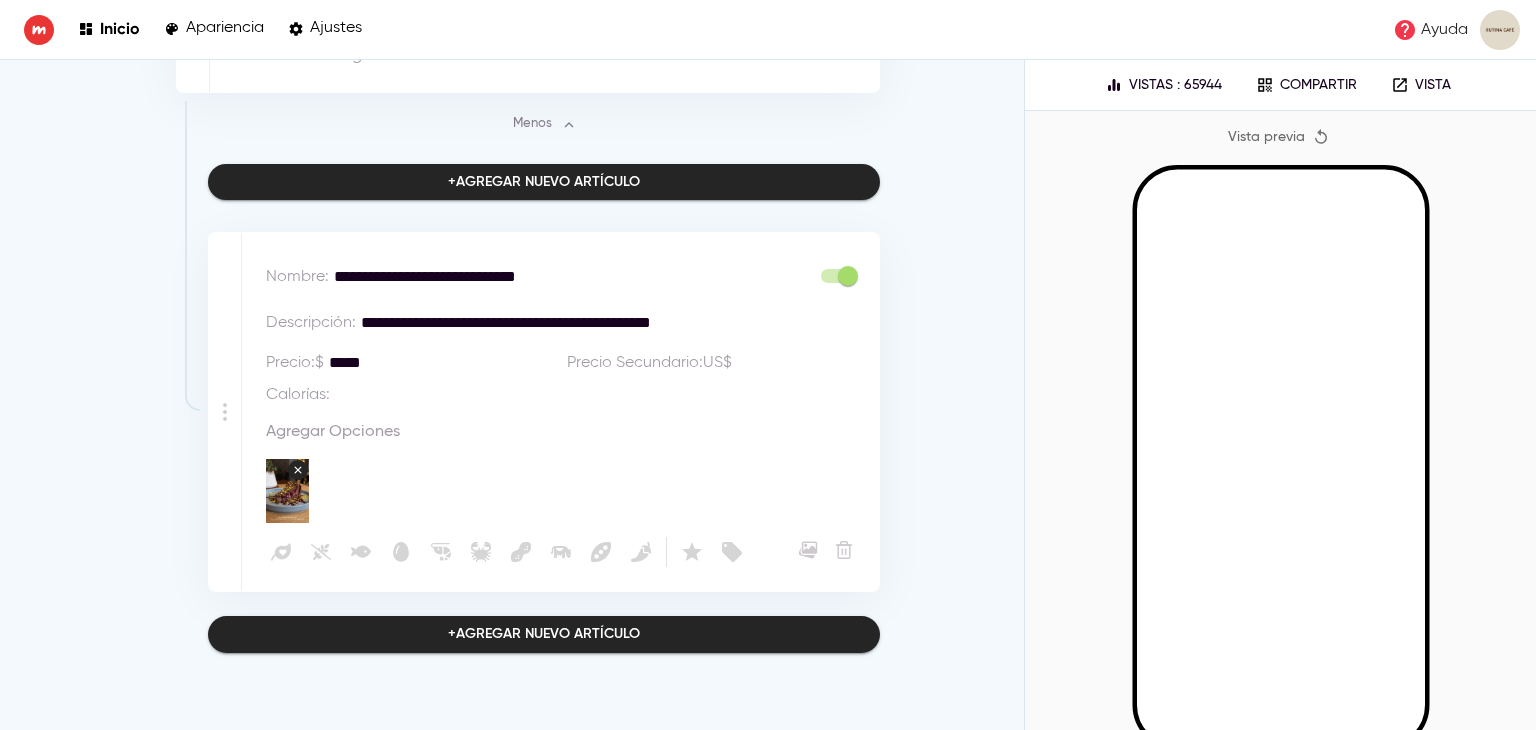 click on "+  Agregar nuevo artículo" at bounding box center [544, 634] 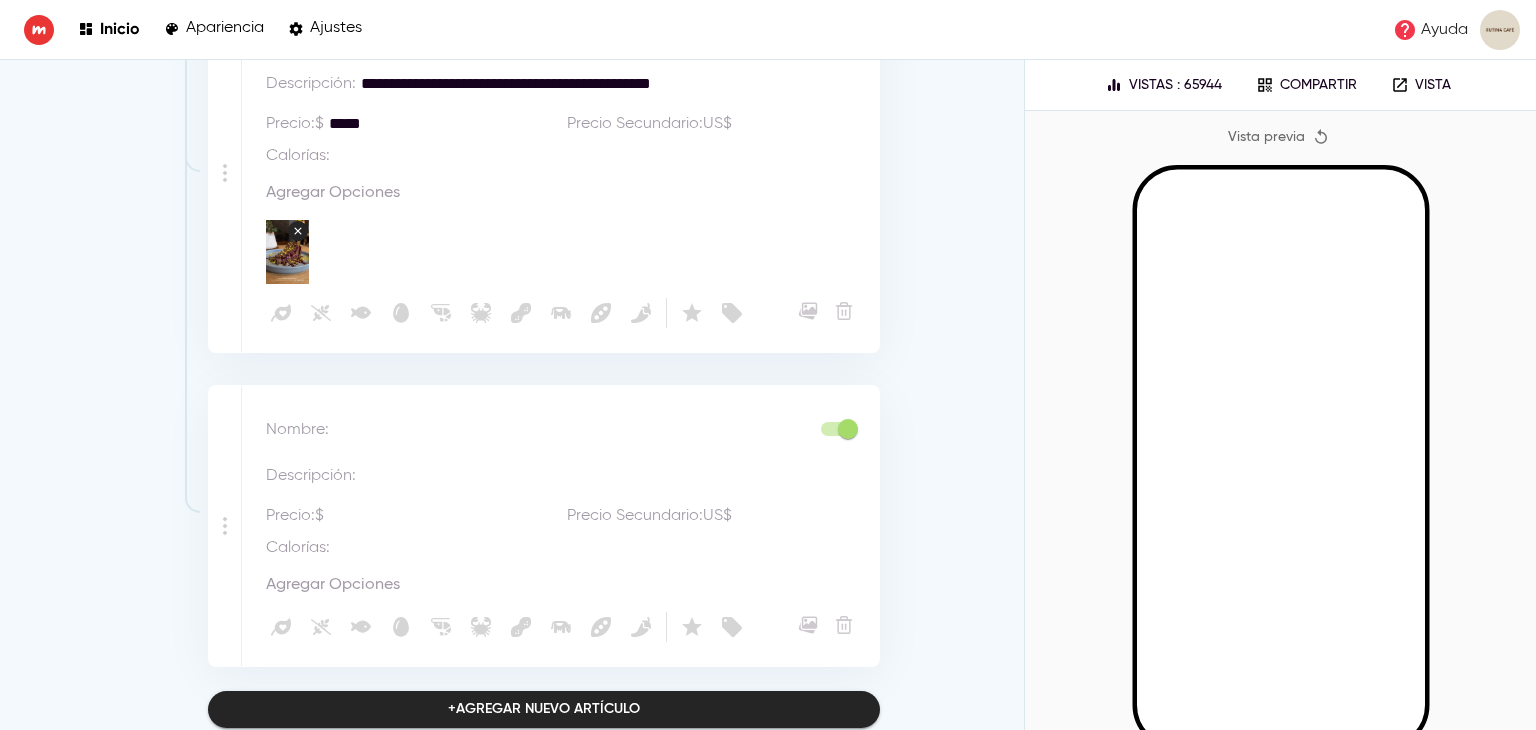 scroll, scrollTop: 4287, scrollLeft: 0, axis: vertical 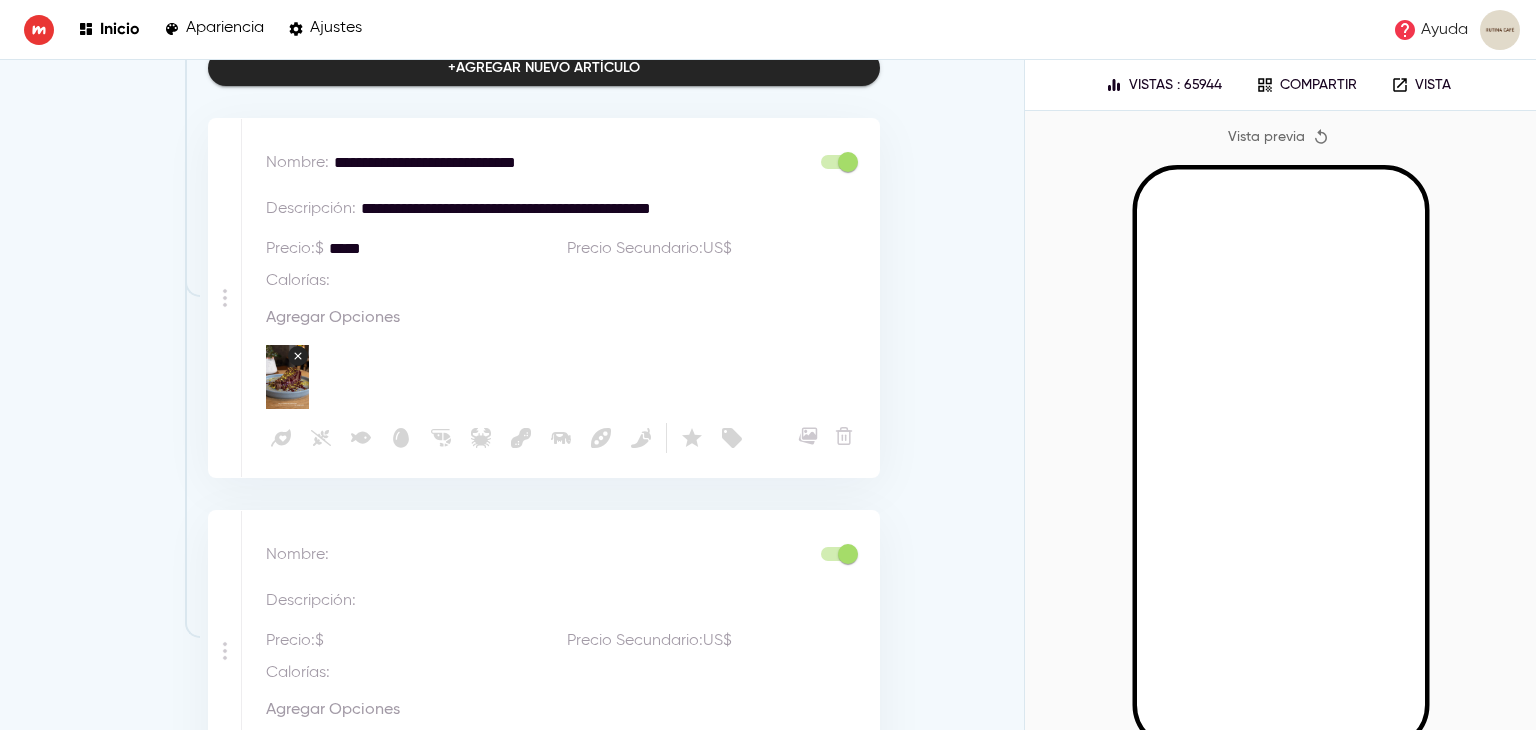 drag, startPoint x: 334, startPoint y: 153, endPoint x: 655, endPoint y: 153, distance: 321 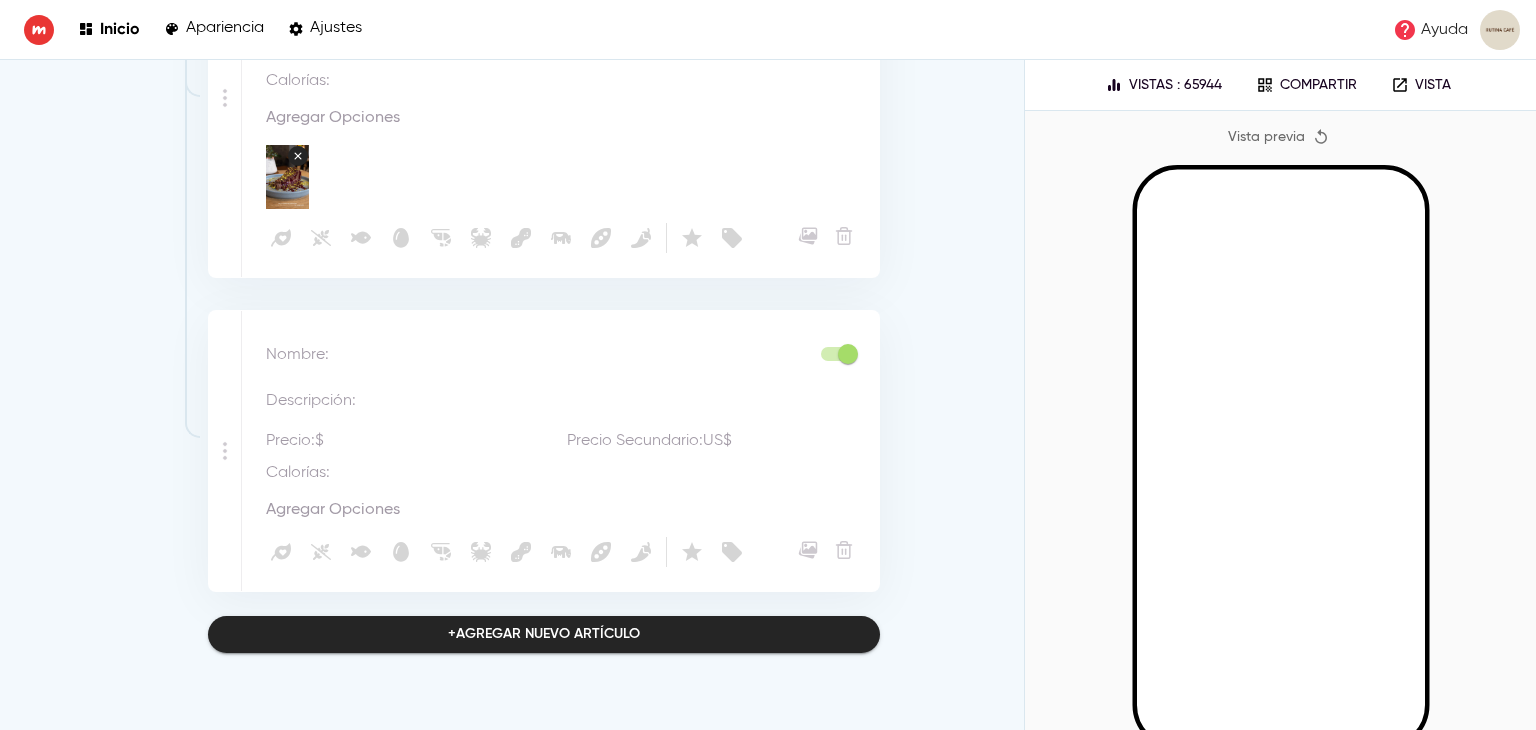 click at bounding box center [571, 355] 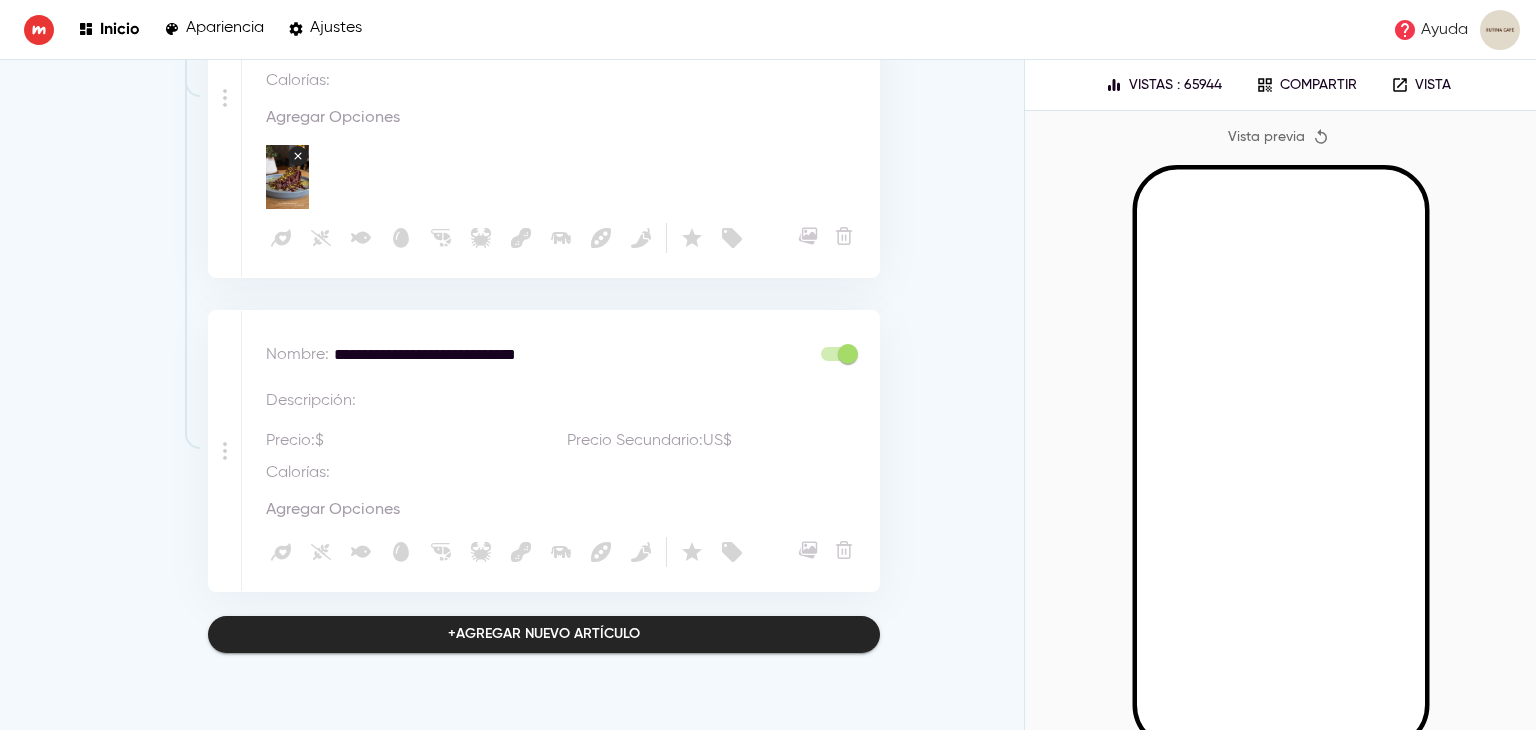 click on "**********" at bounding box center [566, 355] 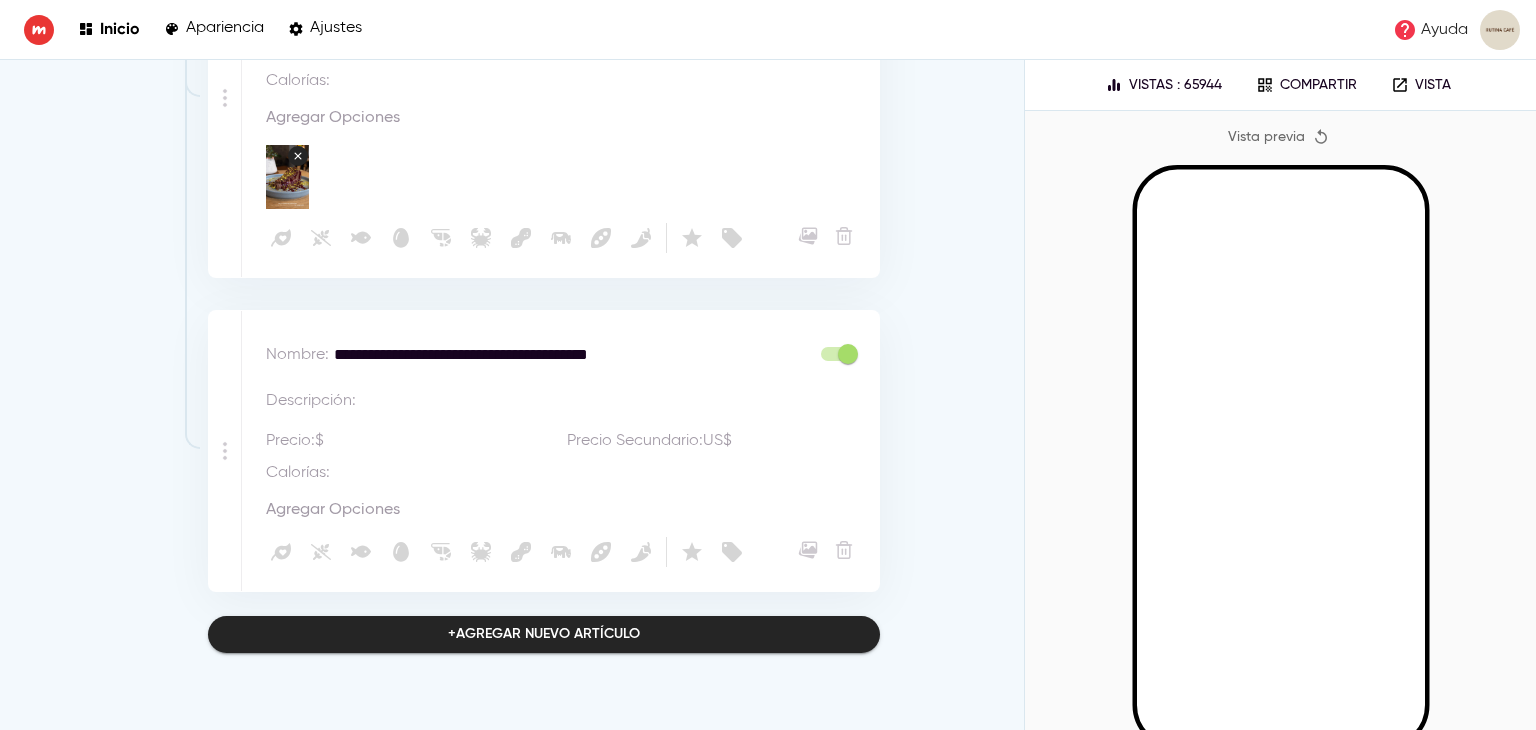 type on "**********" 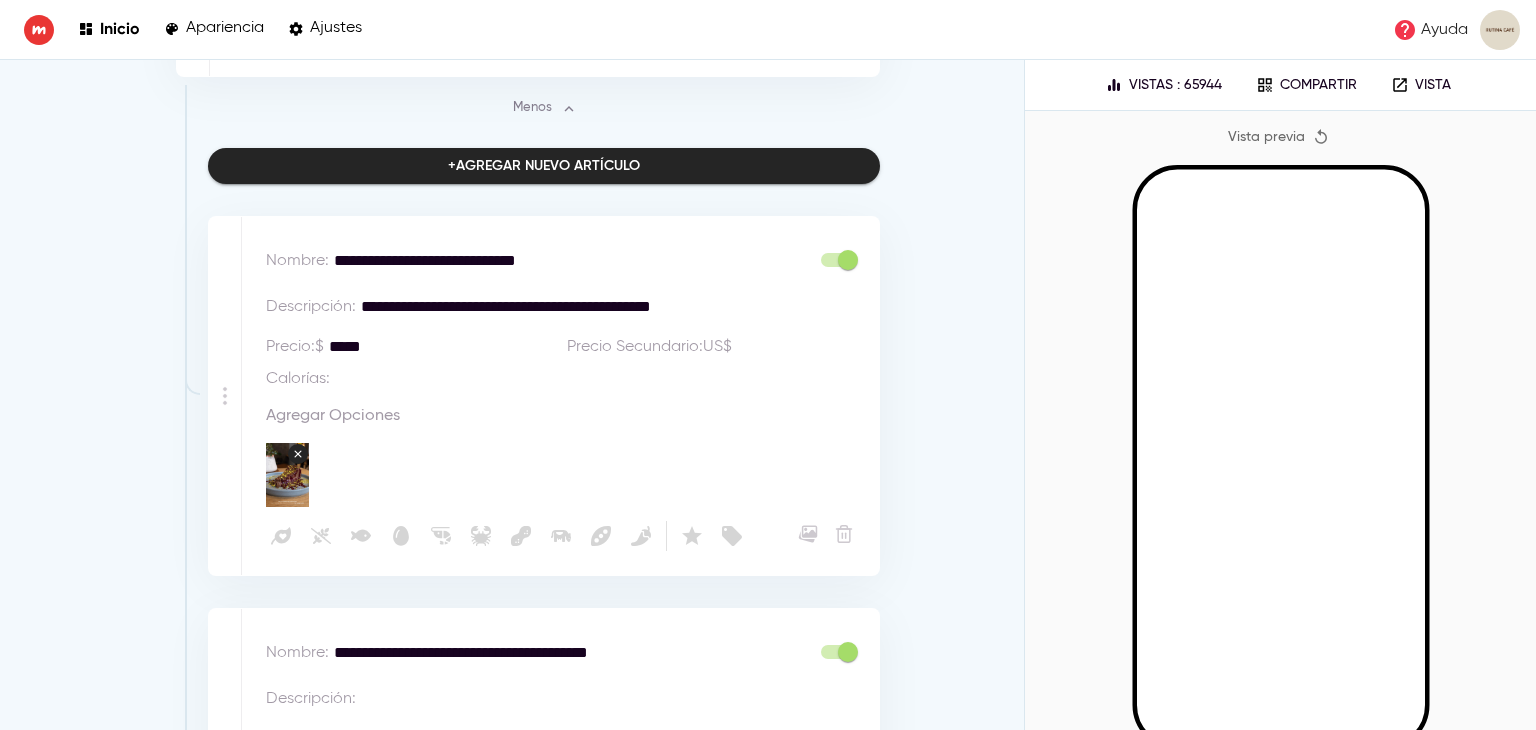 scroll, scrollTop: 4187, scrollLeft: 0, axis: vertical 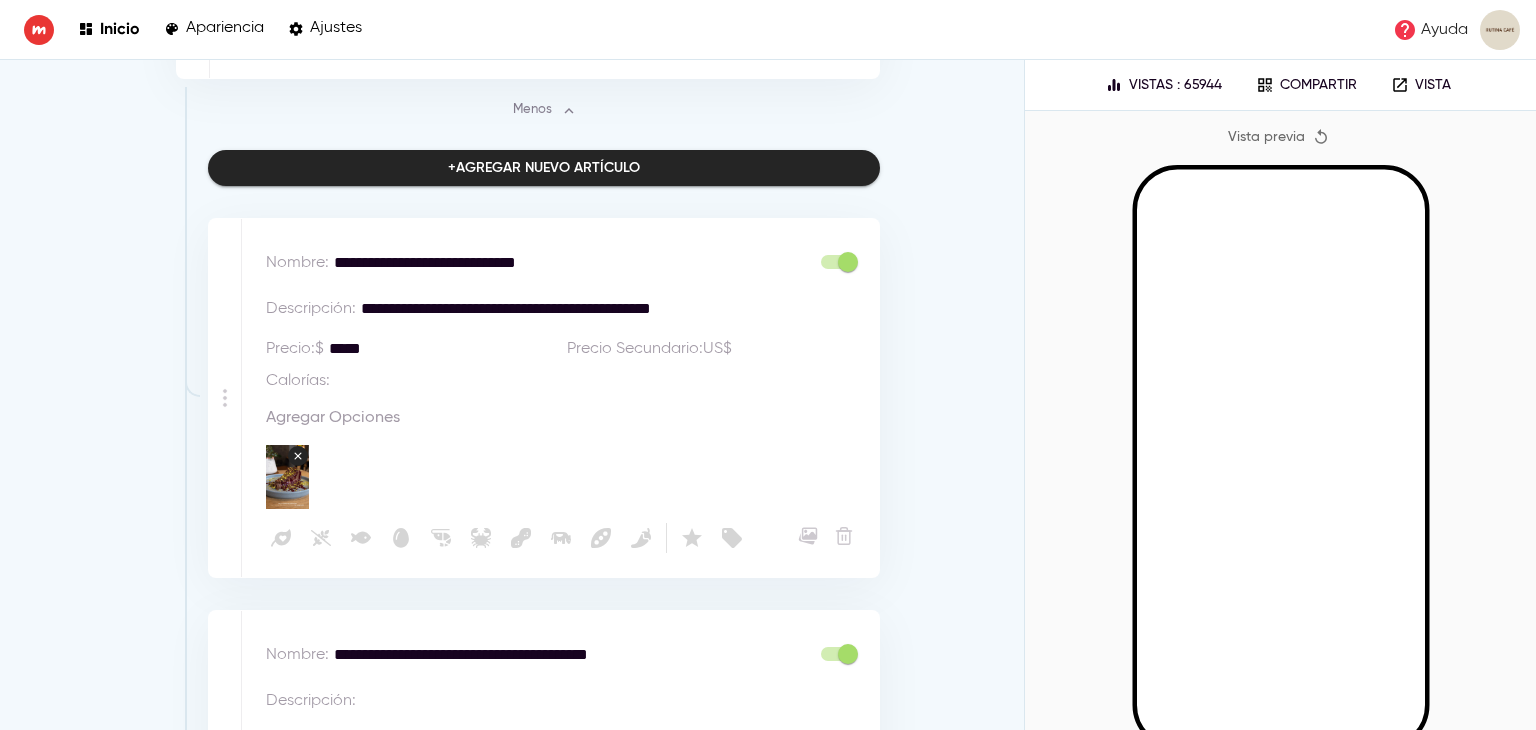 drag, startPoint x: 360, startPoint y: 306, endPoint x: 726, endPoint y: 308, distance: 366.00546 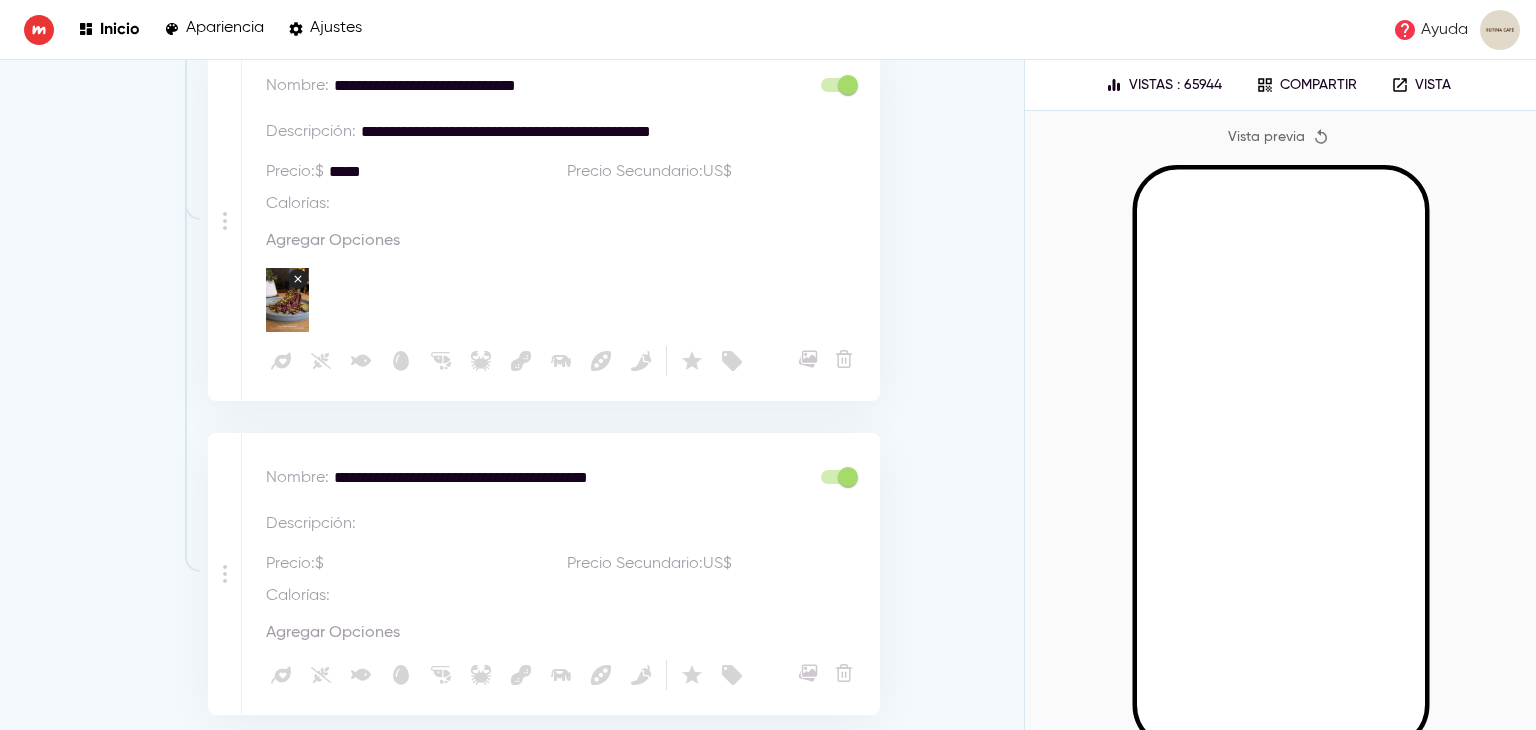 scroll, scrollTop: 4487, scrollLeft: 0, axis: vertical 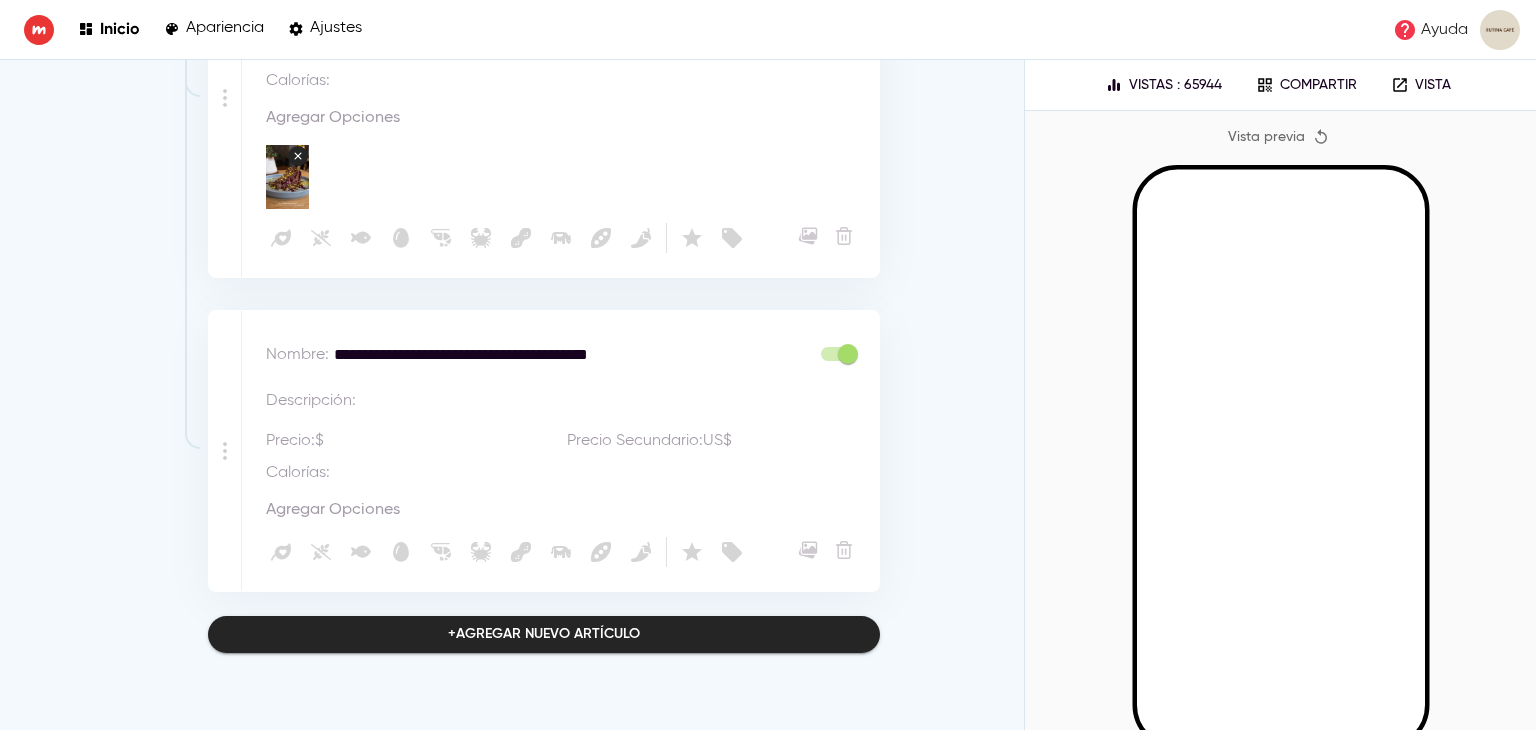 click at bounding box center [614, 401] 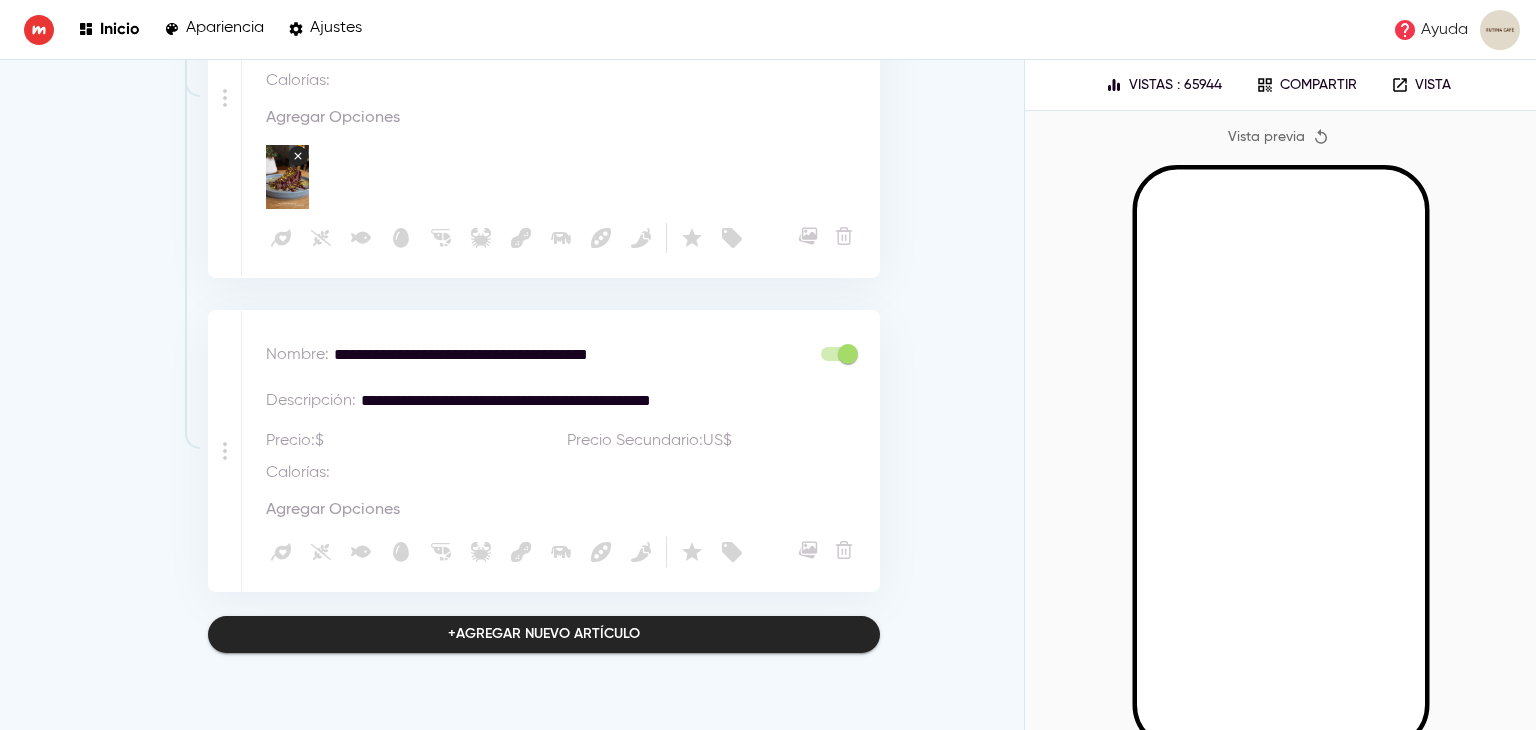 type on "**********" 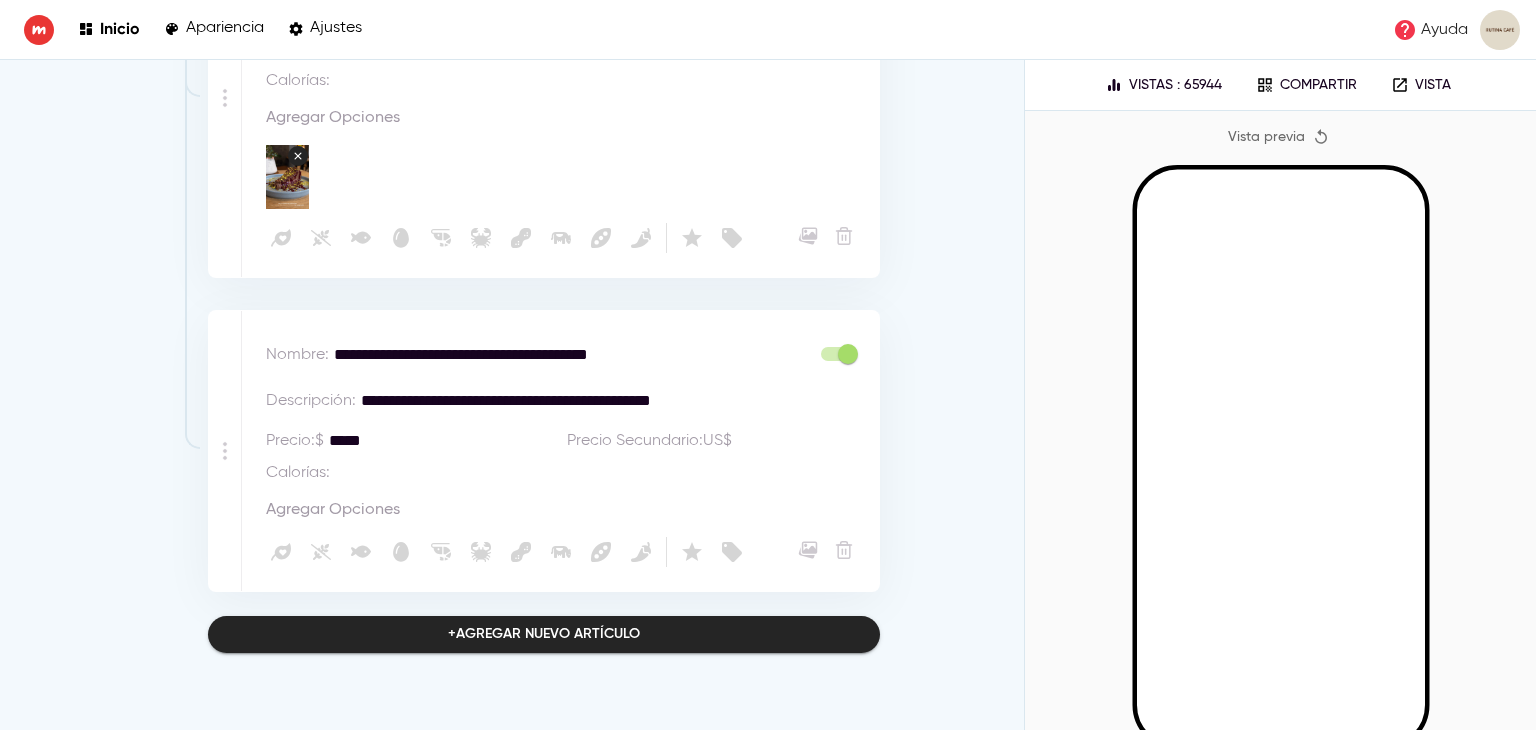 type on "*****" 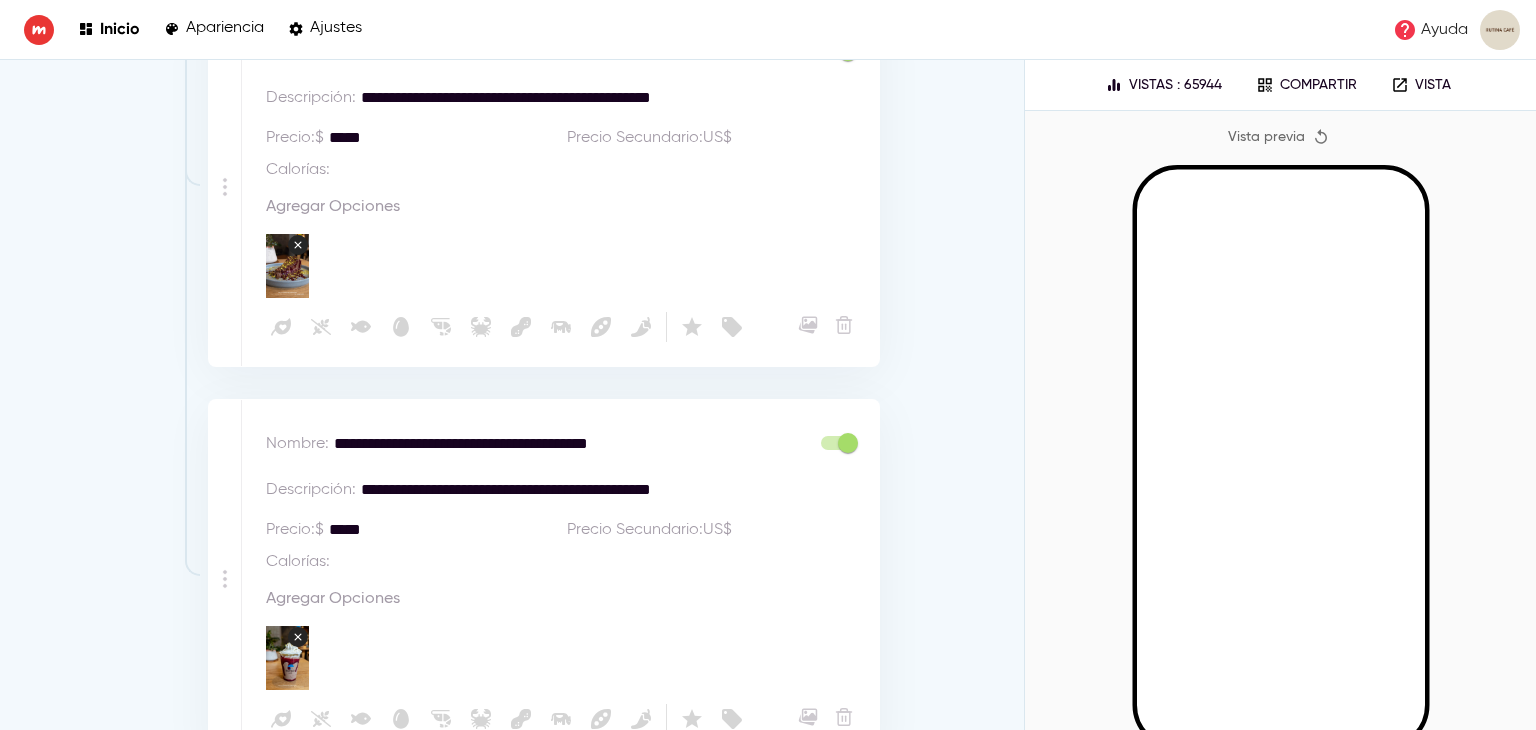 scroll, scrollTop: 4363, scrollLeft: 0, axis: vertical 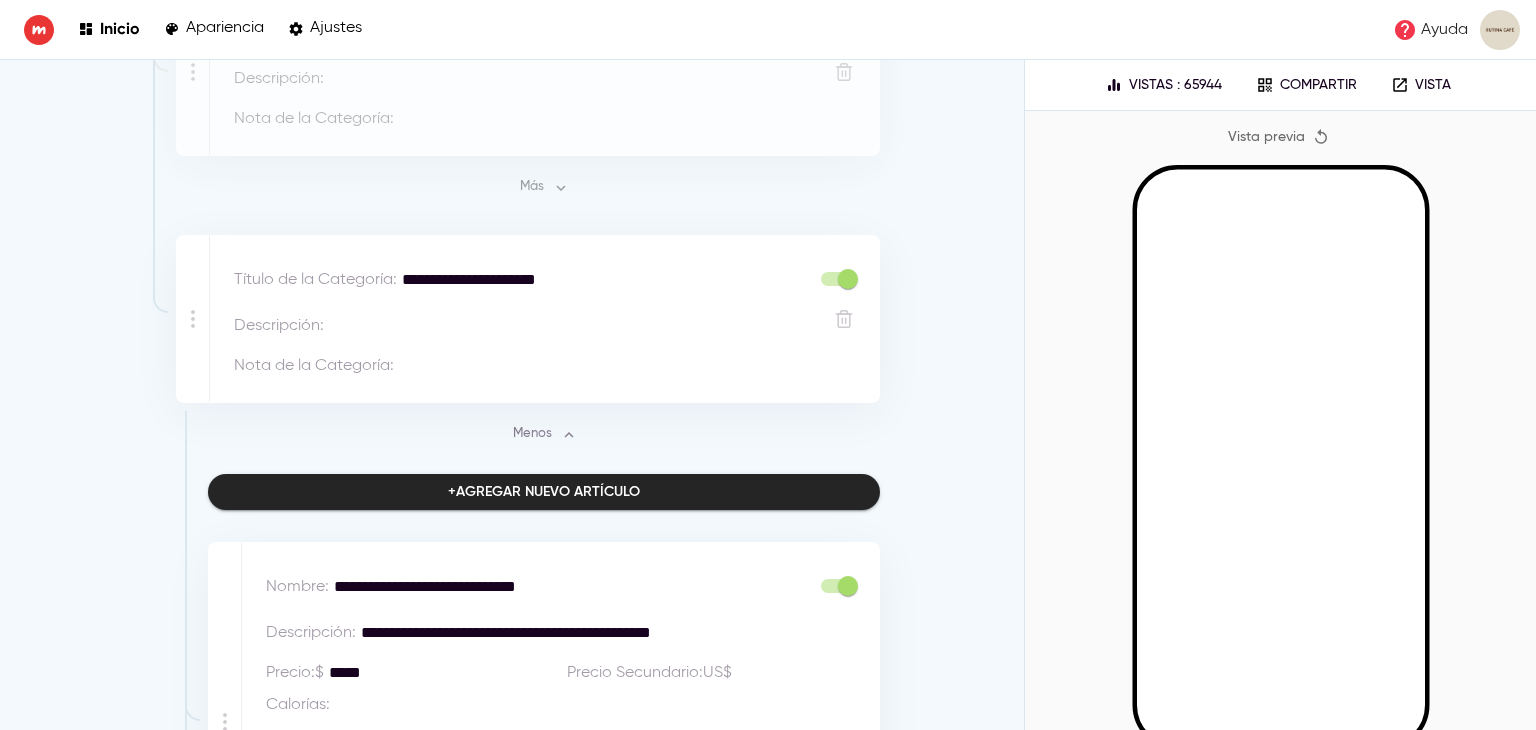 click on "**********" at bounding box center [599, 280] 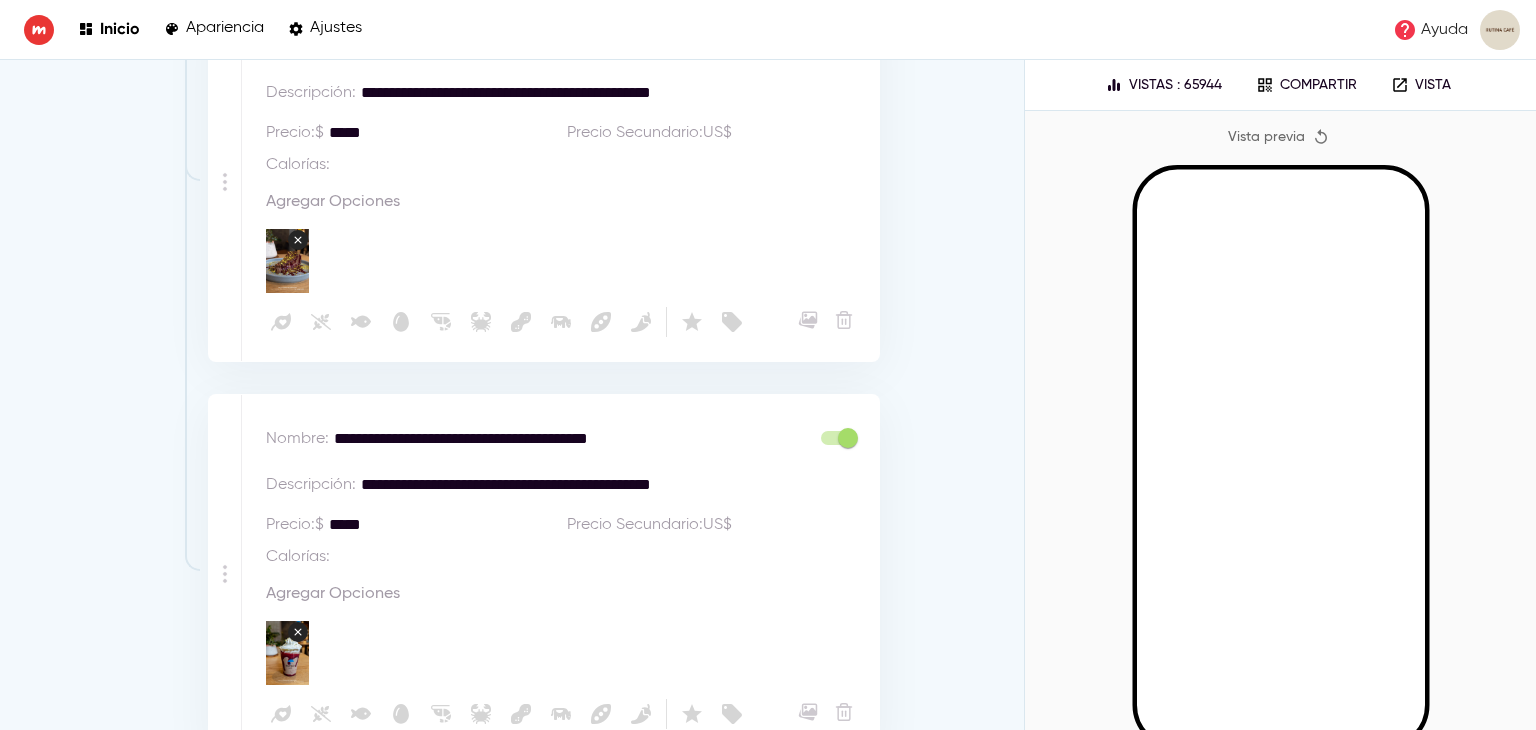 scroll, scrollTop: 4563, scrollLeft: 0, axis: vertical 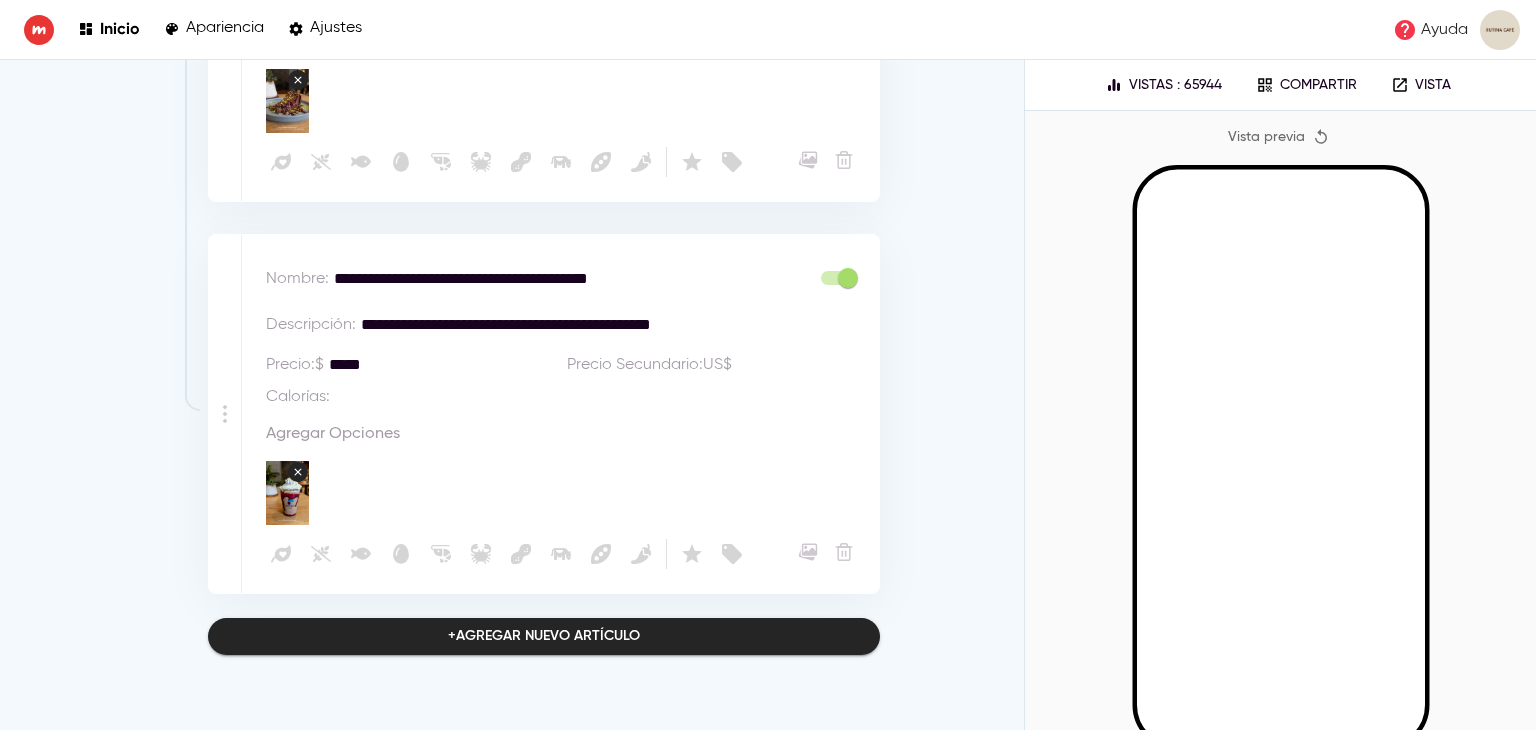 click on "**********" at bounding box center [512, -1916] 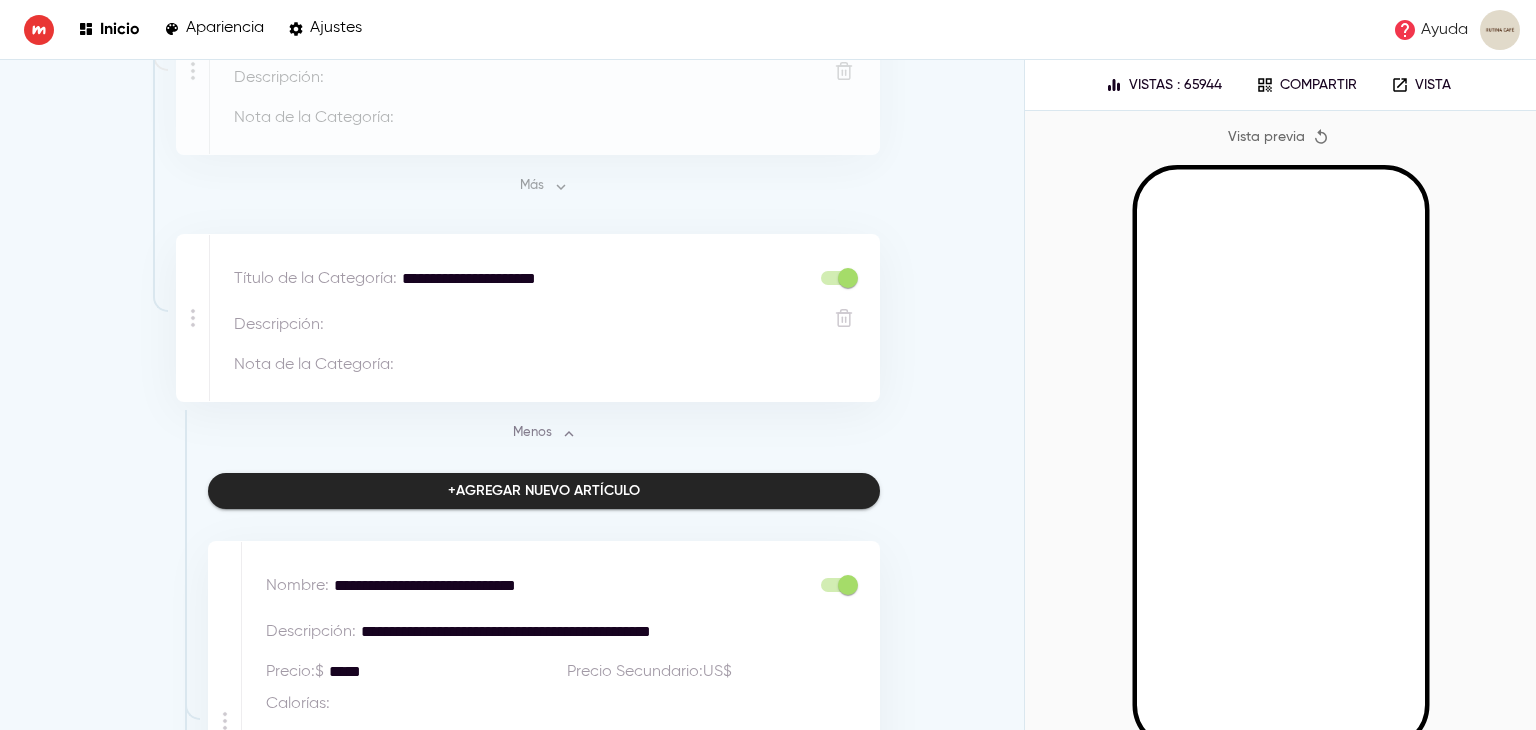 scroll, scrollTop: 3863, scrollLeft: 0, axis: vertical 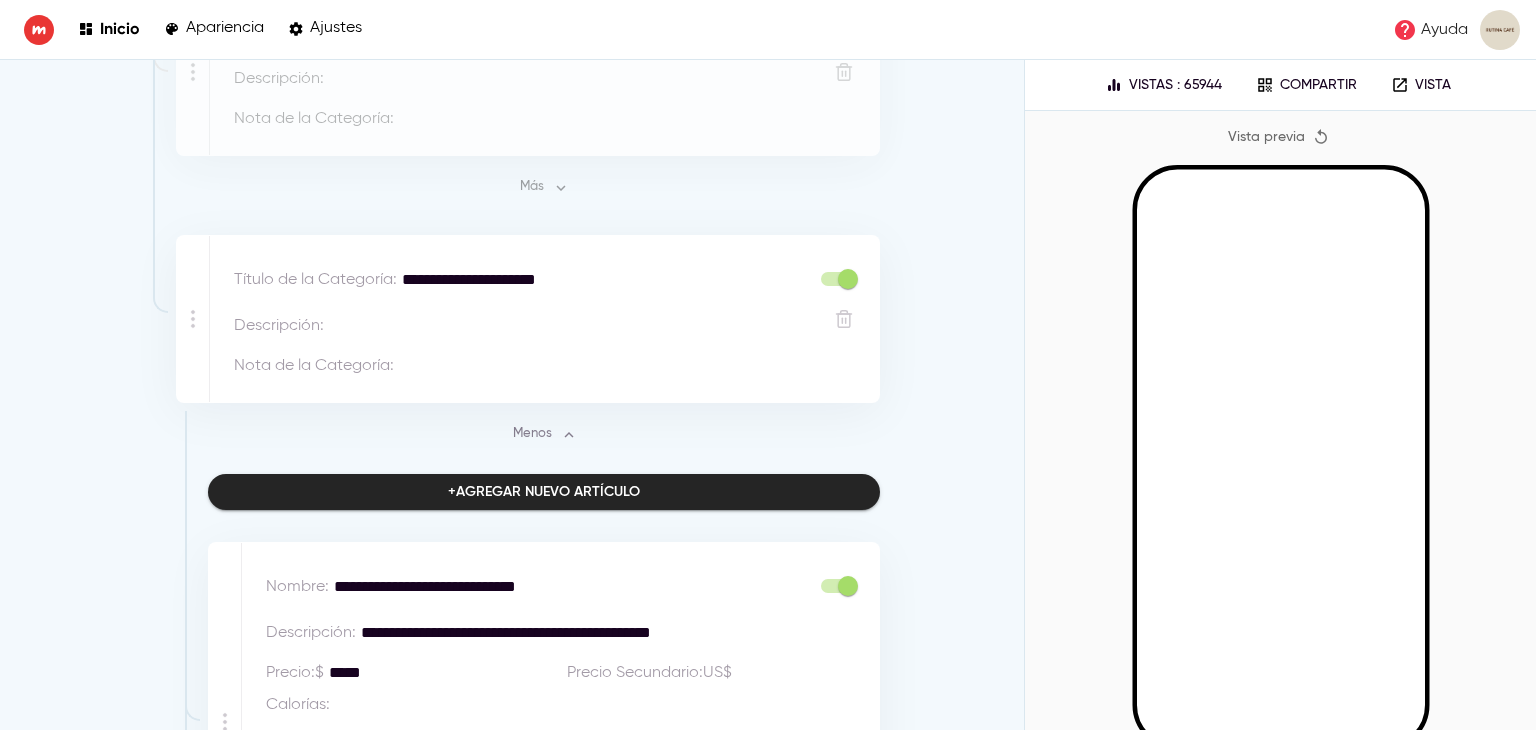 click on "Menos" at bounding box center (544, 434) 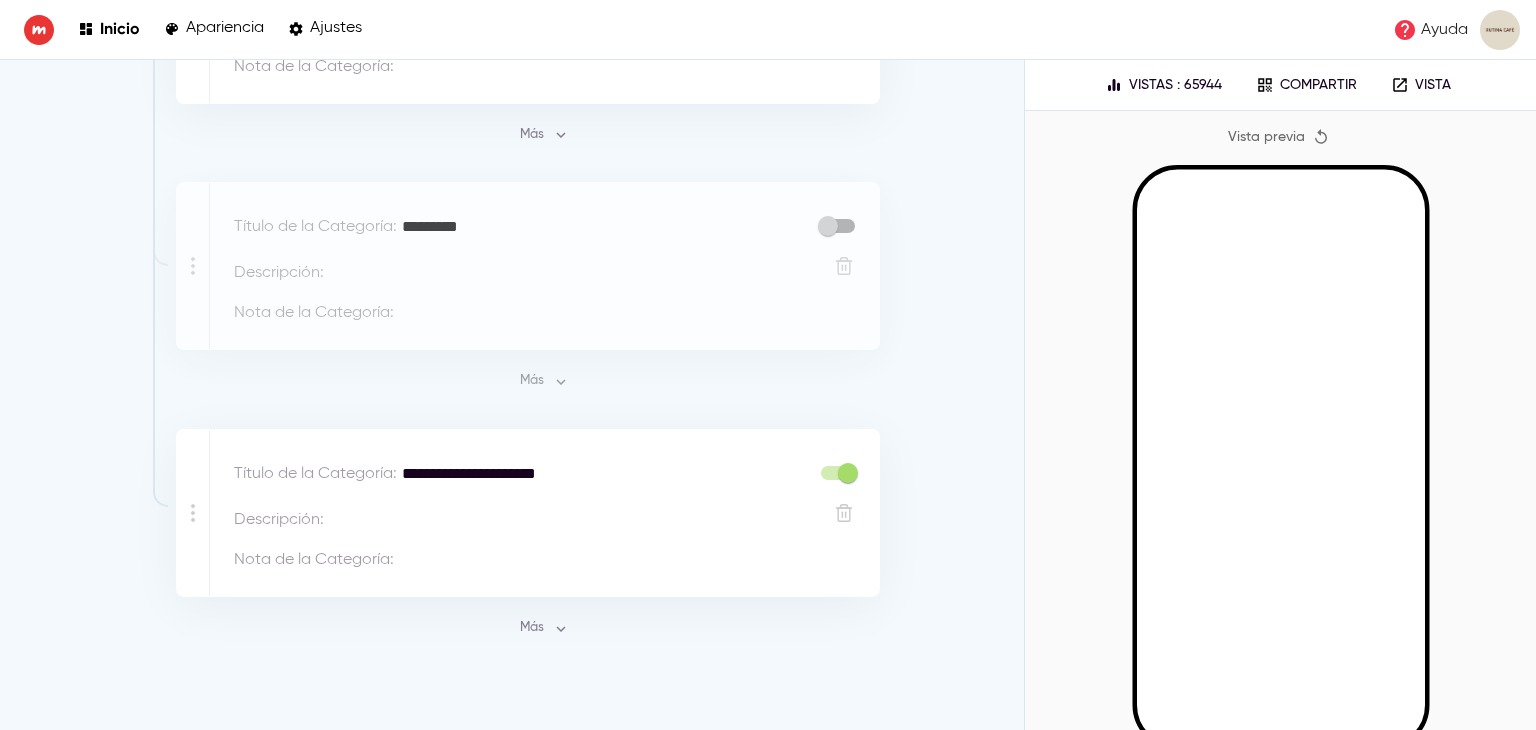 scroll, scrollTop: 3662, scrollLeft: 0, axis: vertical 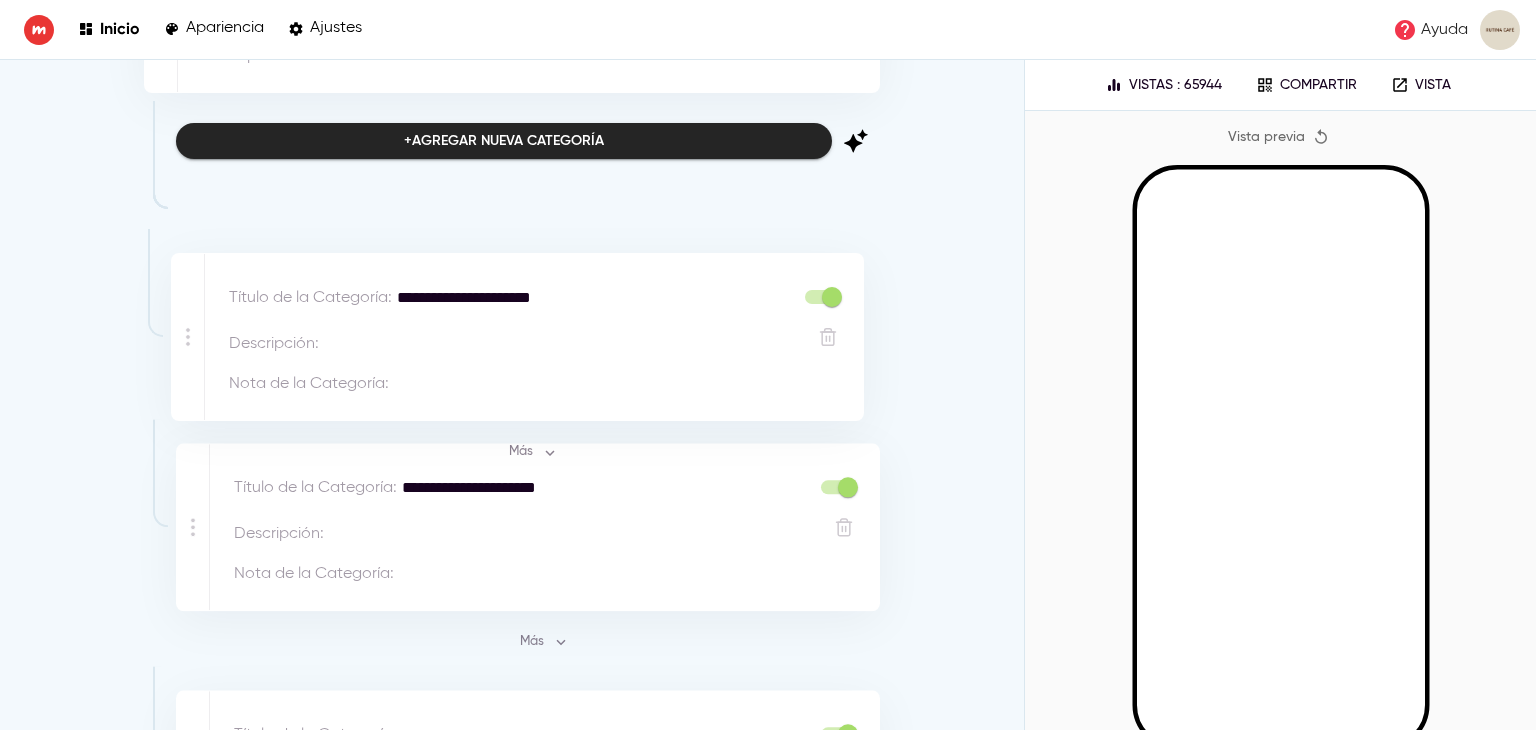 drag, startPoint x: 184, startPoint y: 513, endPoint x: 180, endPoint y: 332, distance: 181.04419 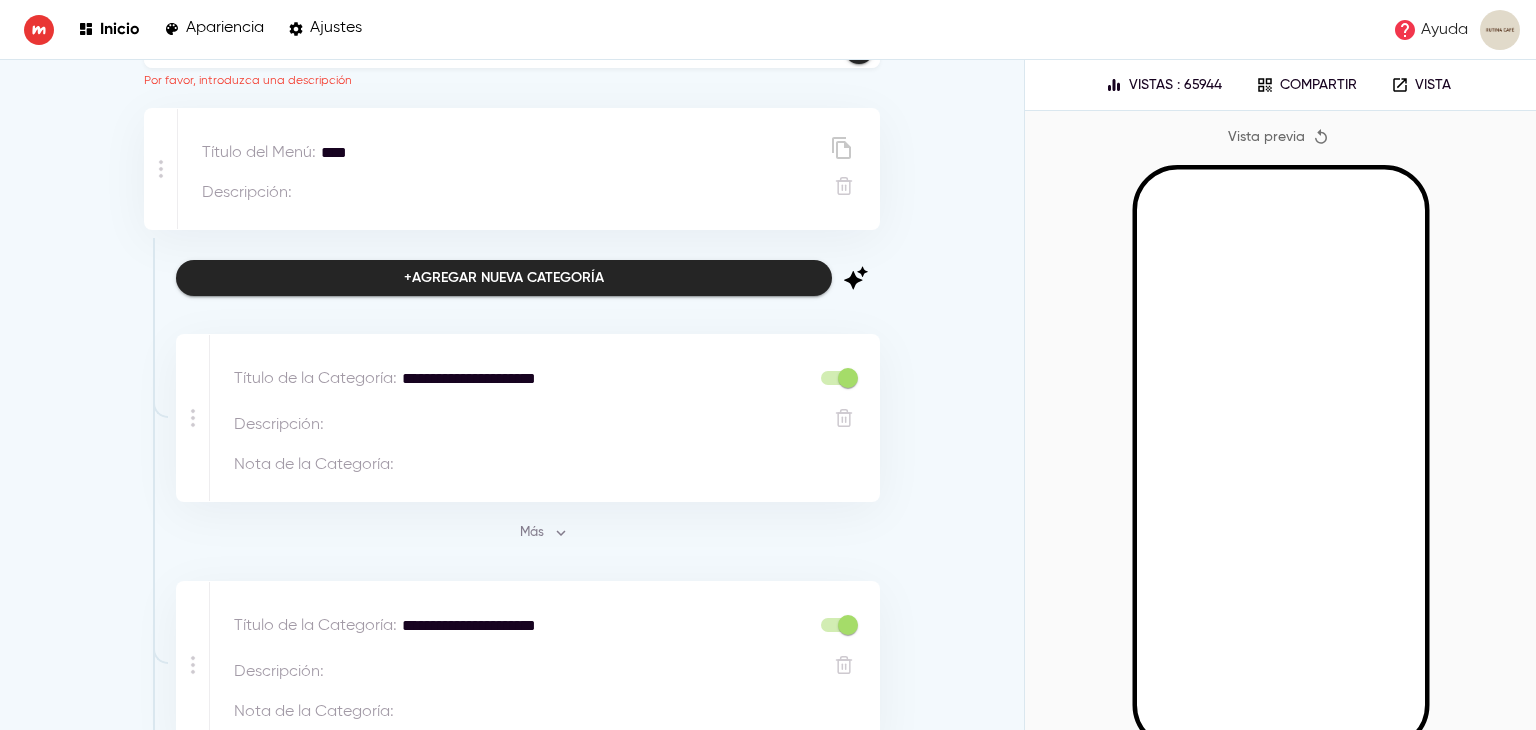 scroll, scrollTop: 0, scrollLeft: 0, axis: both 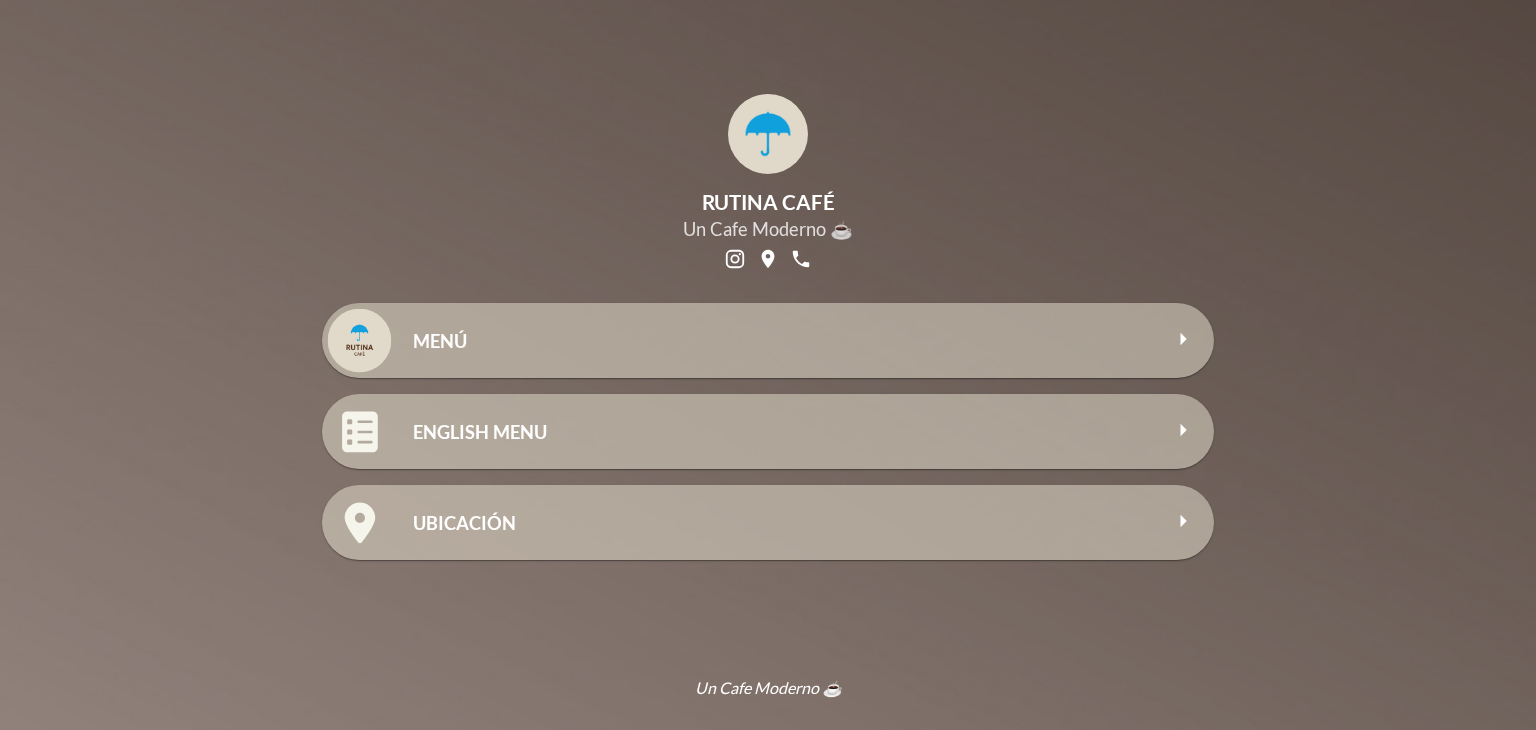 click on "MENÚ" at bounding box center (786, 340) 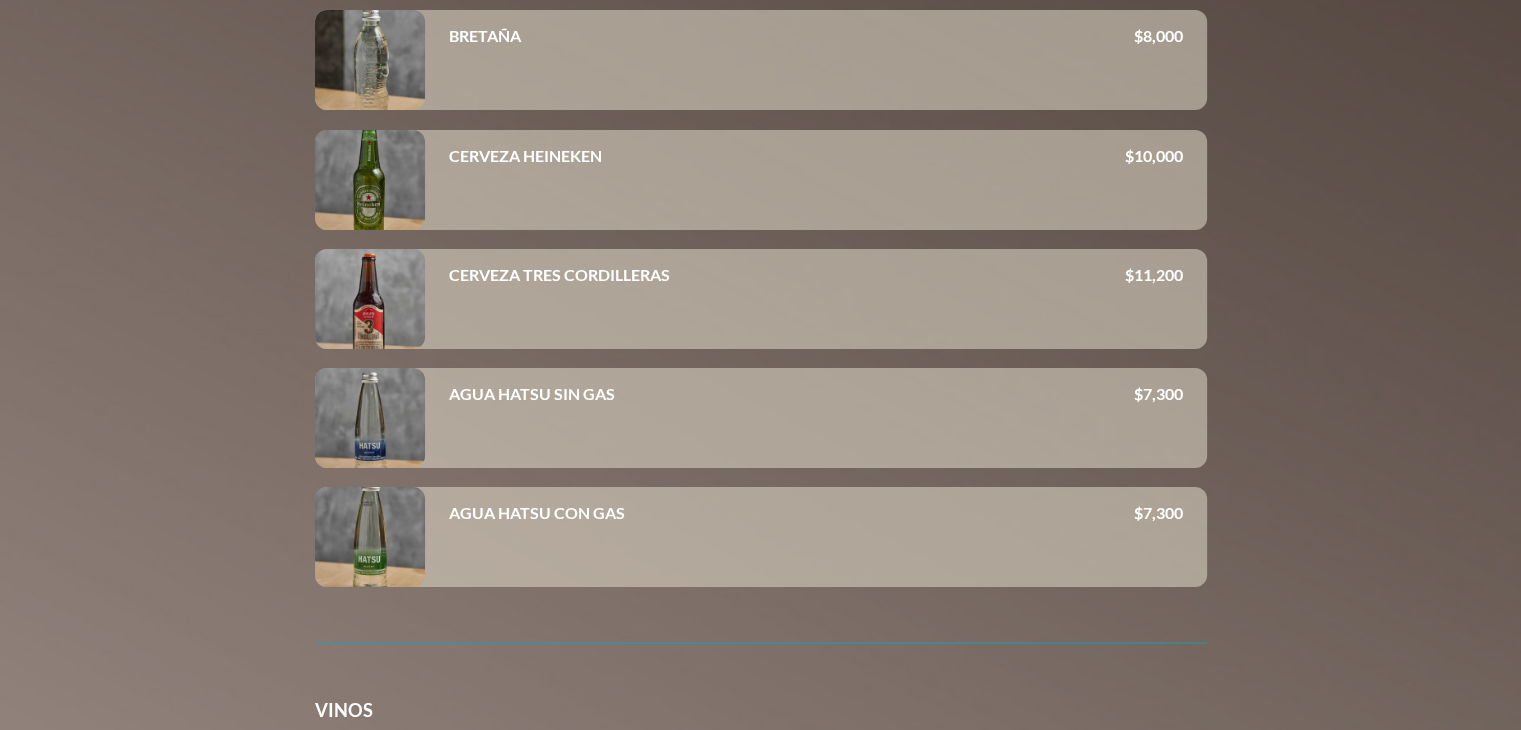 scroll, scrollTop: 14725, scrollLeft: 0, axis: vertical 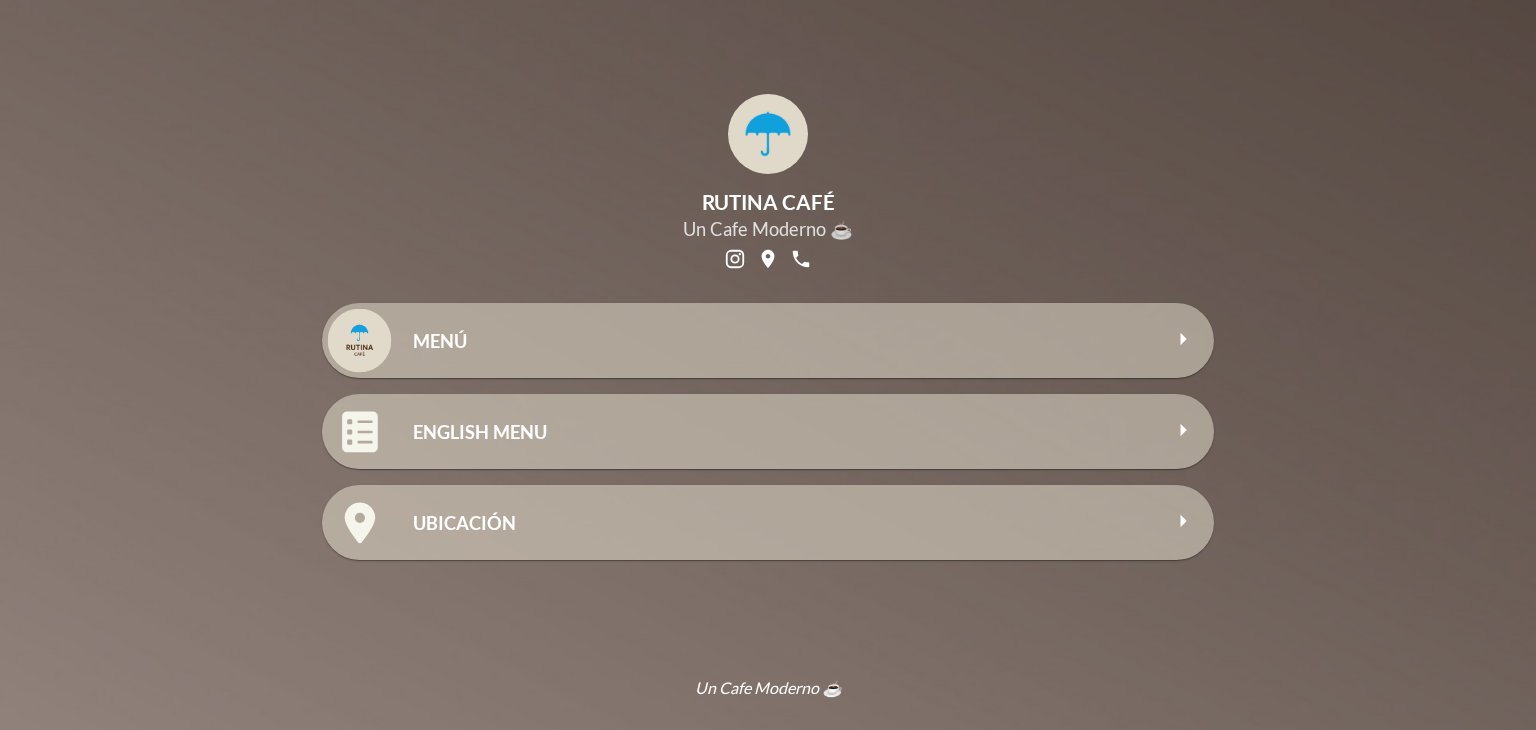 click on "MENÚ" at bounding box center [786, 341] 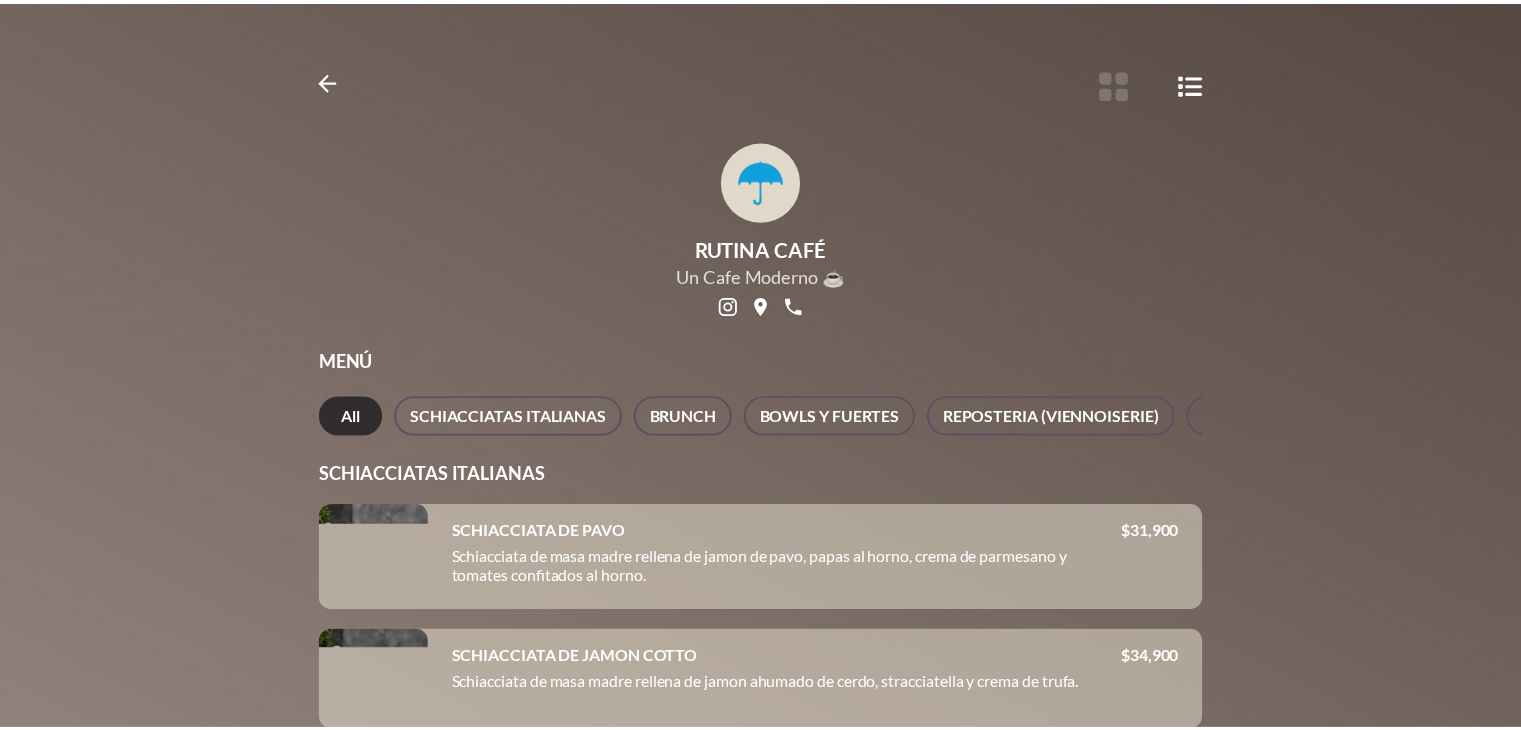scroll, scrollTop: 14859, scrollLeft: 0, axis: vertical 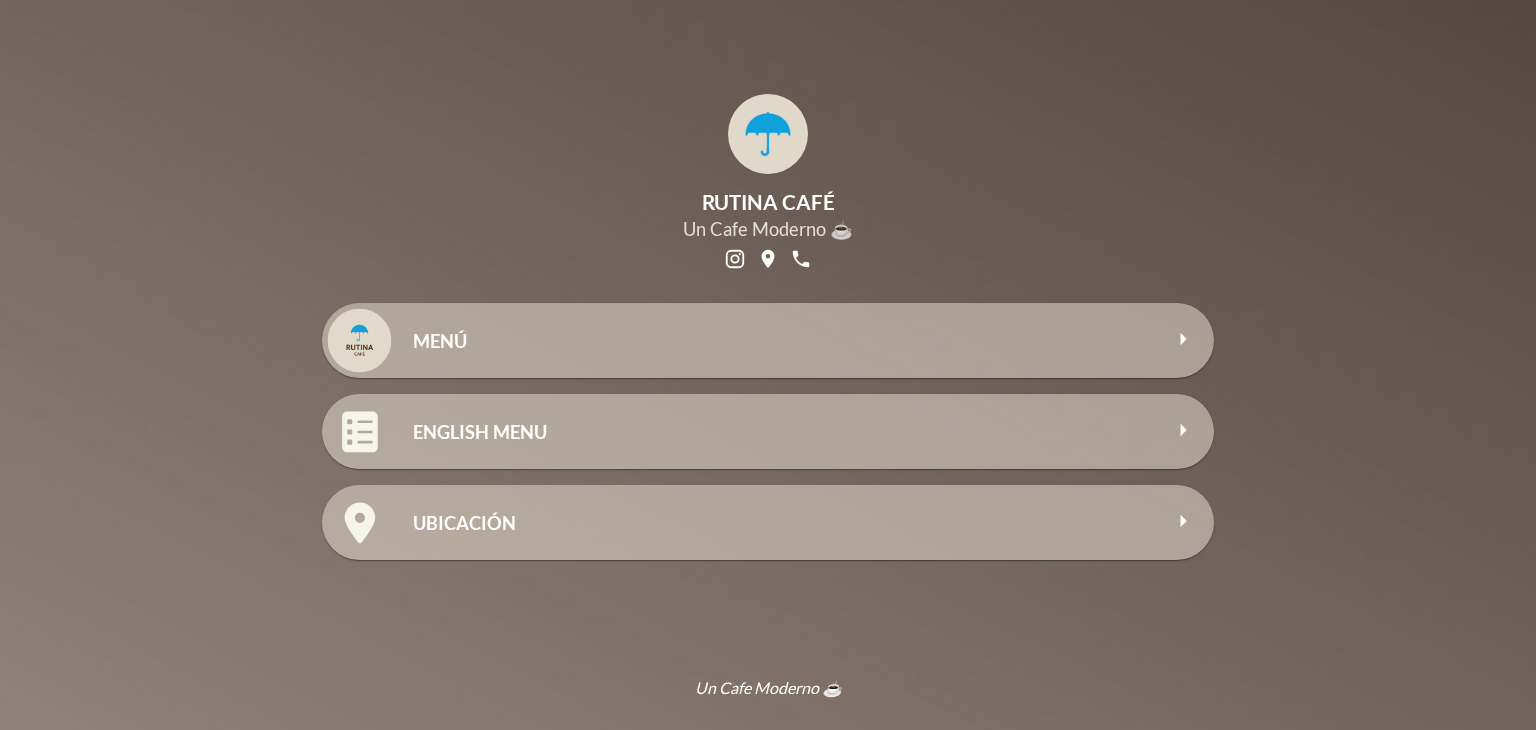 click on "MENÚ" at bounding box center (786, 341) 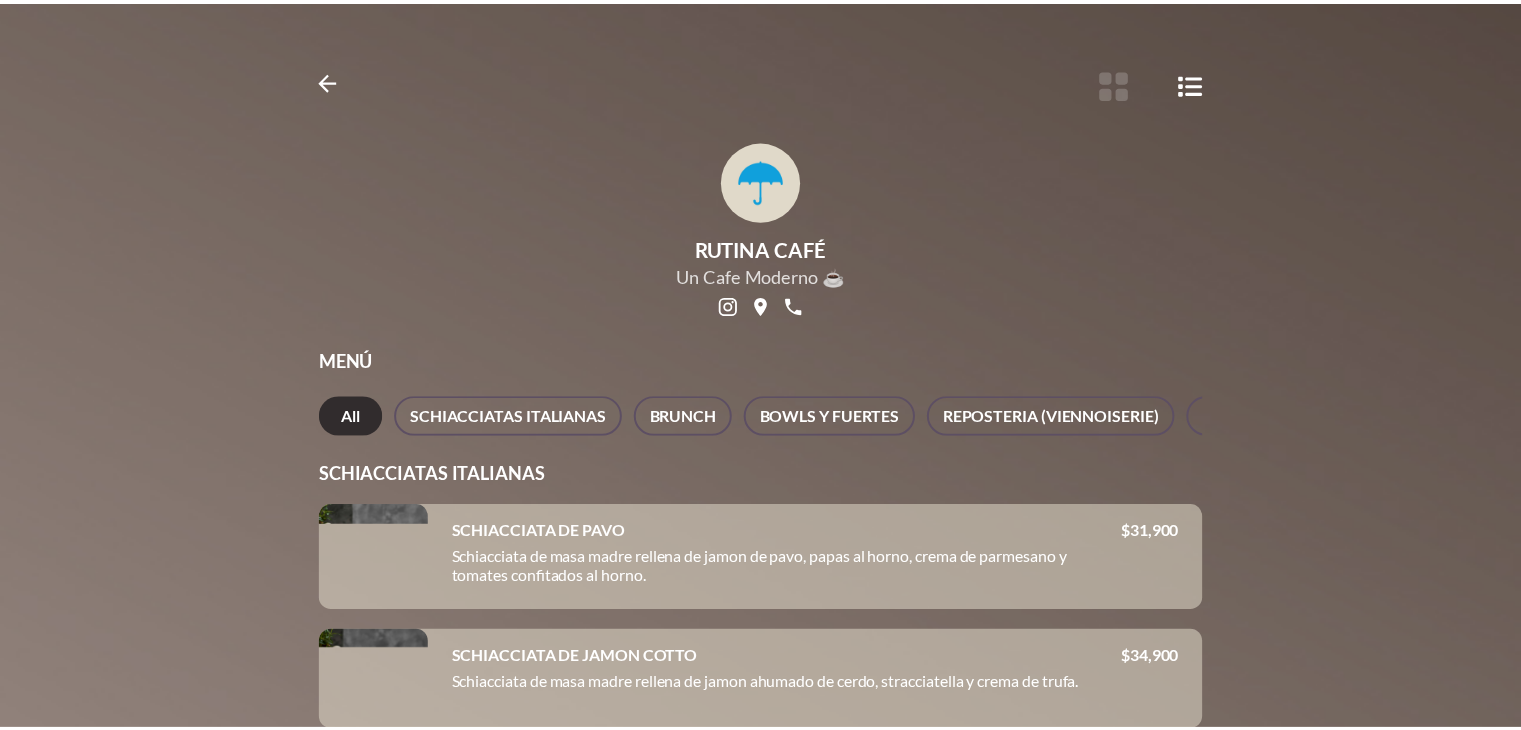 scroll, scrollTop: 14979, scrollLeft: 0, axis: vertical 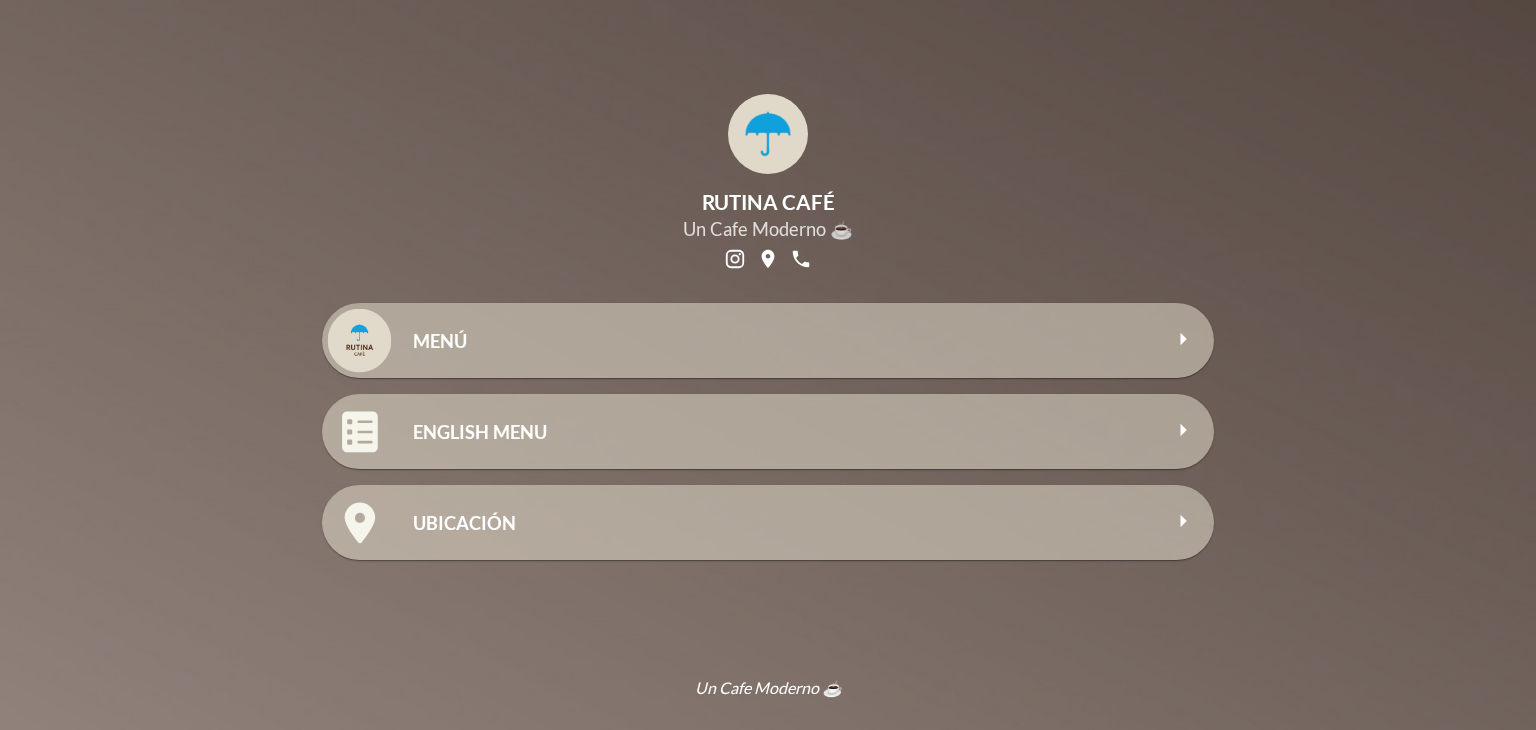 click on "ENGLISH MENU" 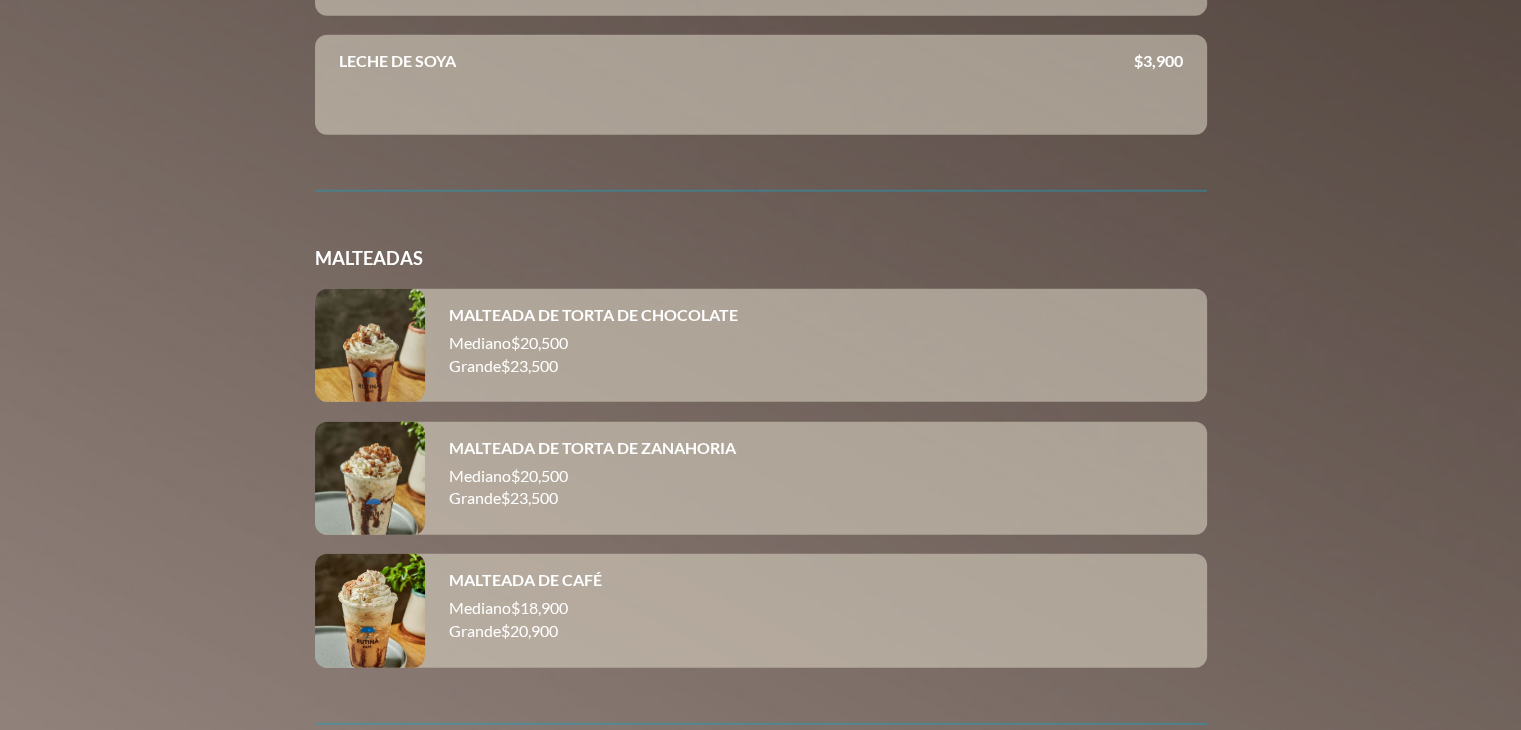 scroll, scrollTop: 13279, scrollLeft: 0, axis: vertical 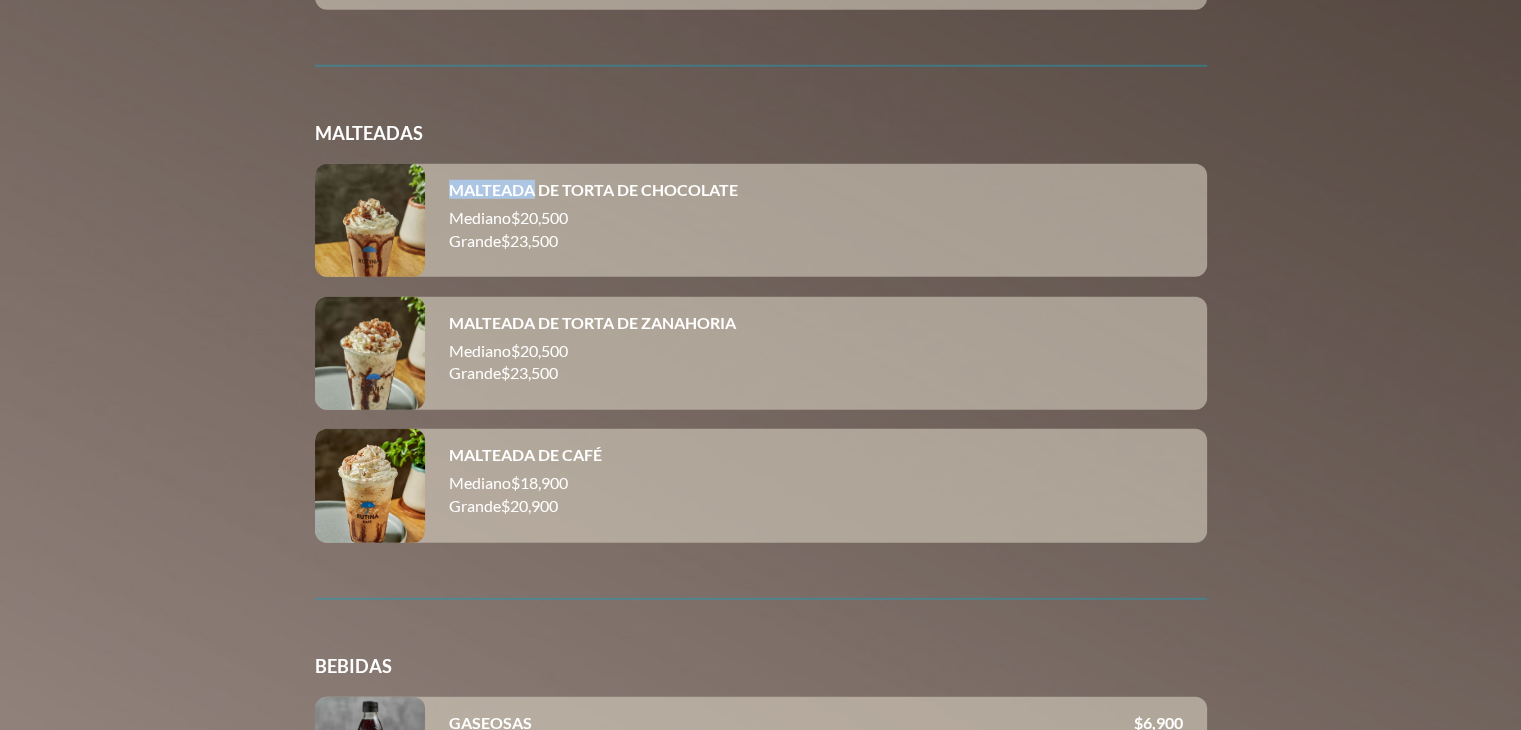 drag, startPoint x: 447, startPoint y: 230, endPoint x: 528, endPoint y: 223, distance: 81.3019 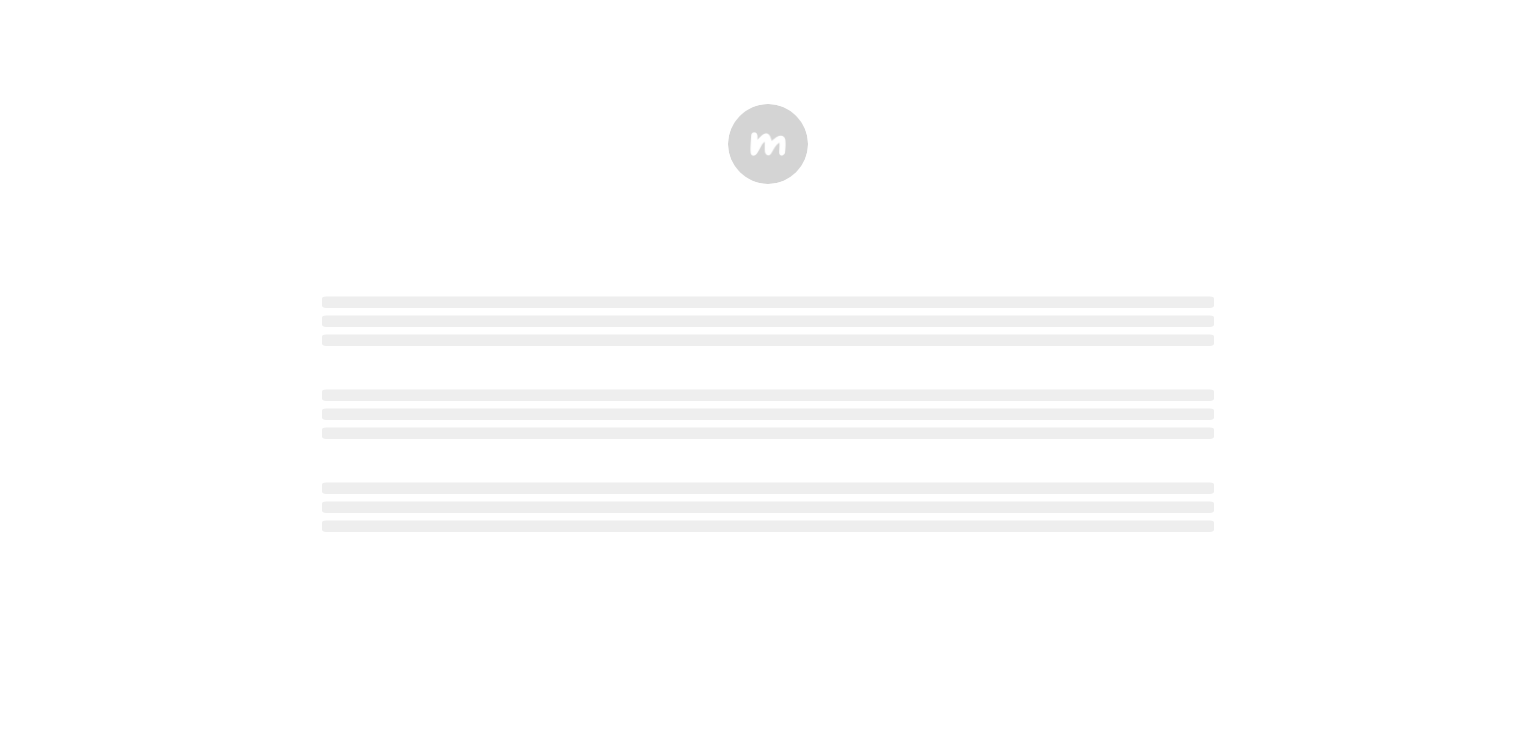scroll, scrollTop: 0, scrollLeft: 0, axis: both 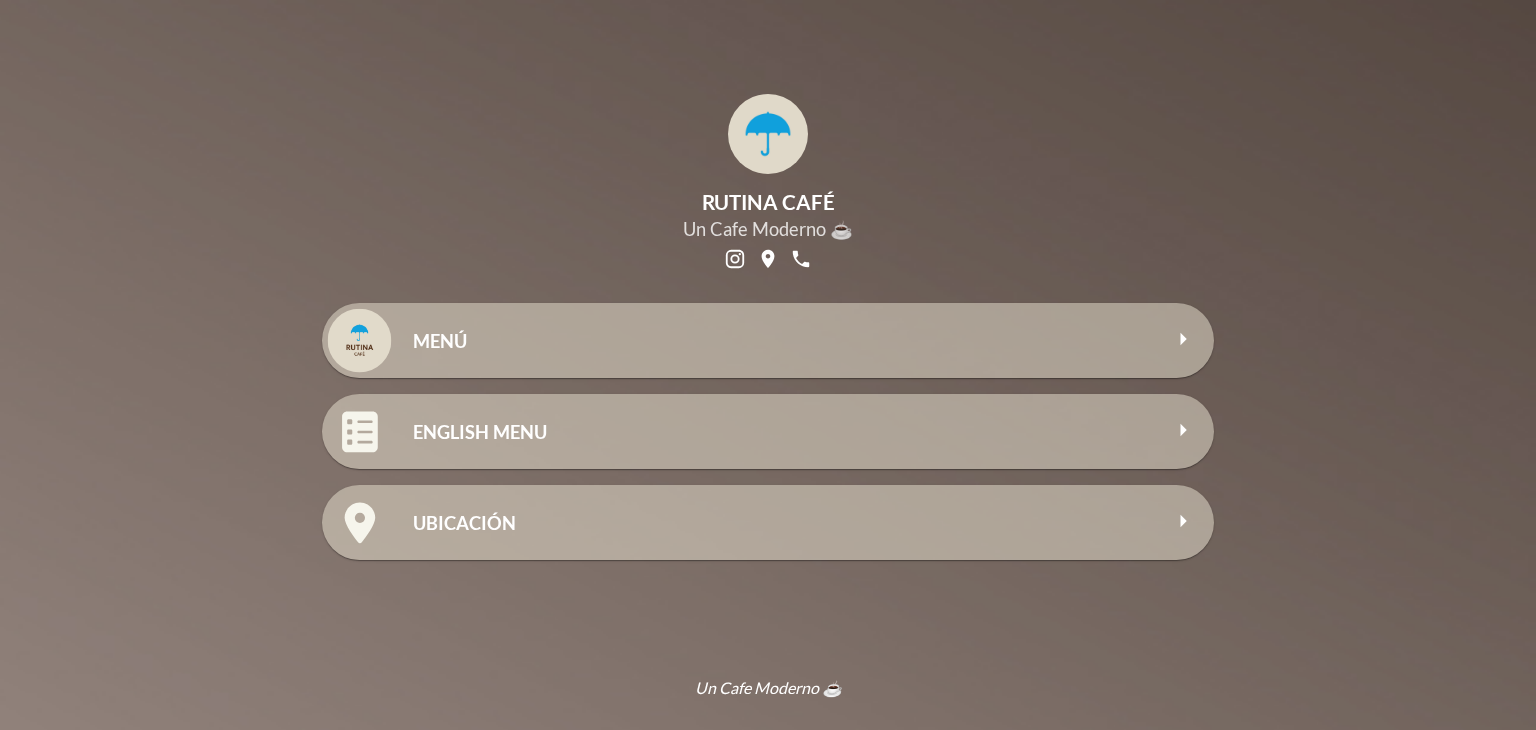 click on "MENÚ" at bounding box center [786, 341] 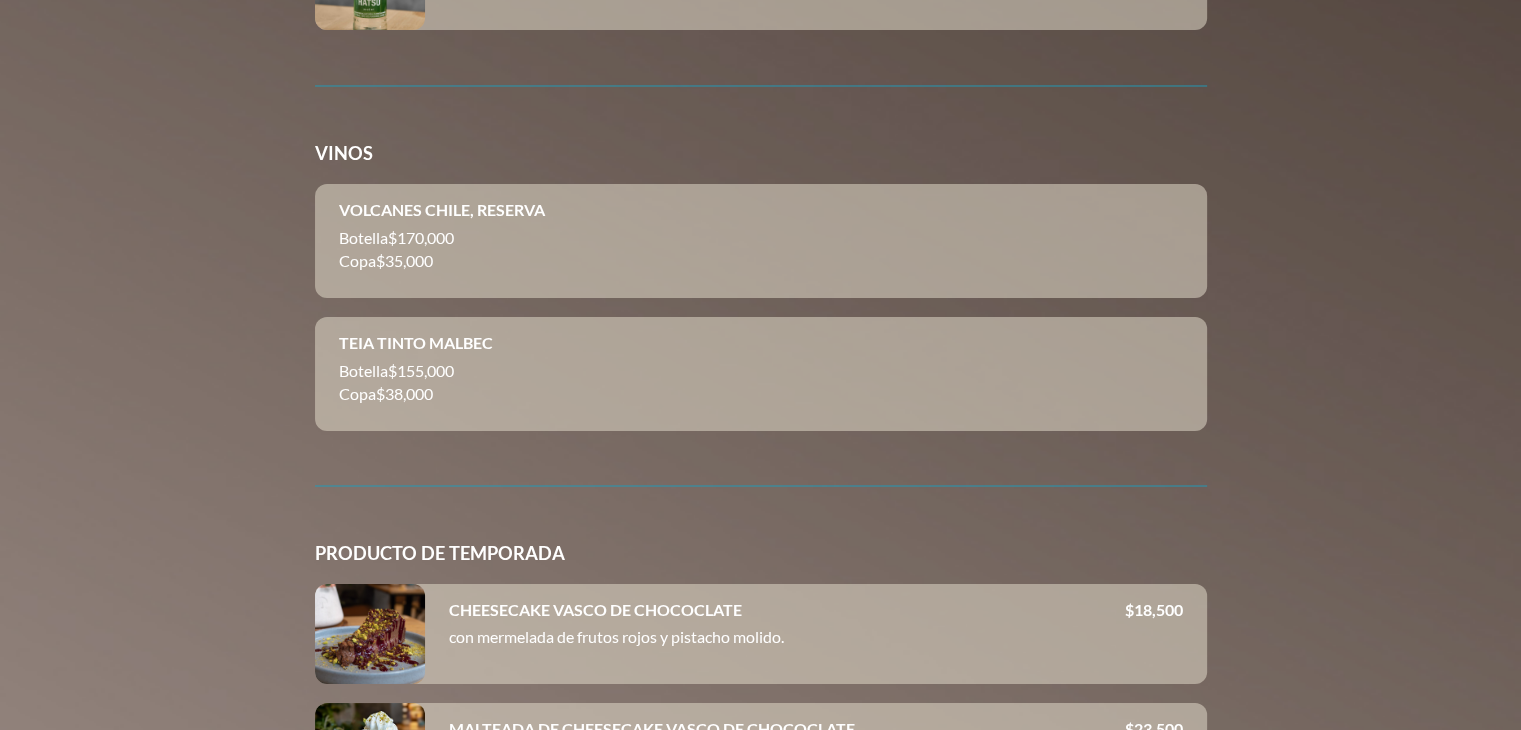 scroll, scrollTop: 15098, scrollLeft: 0, axis: vertical 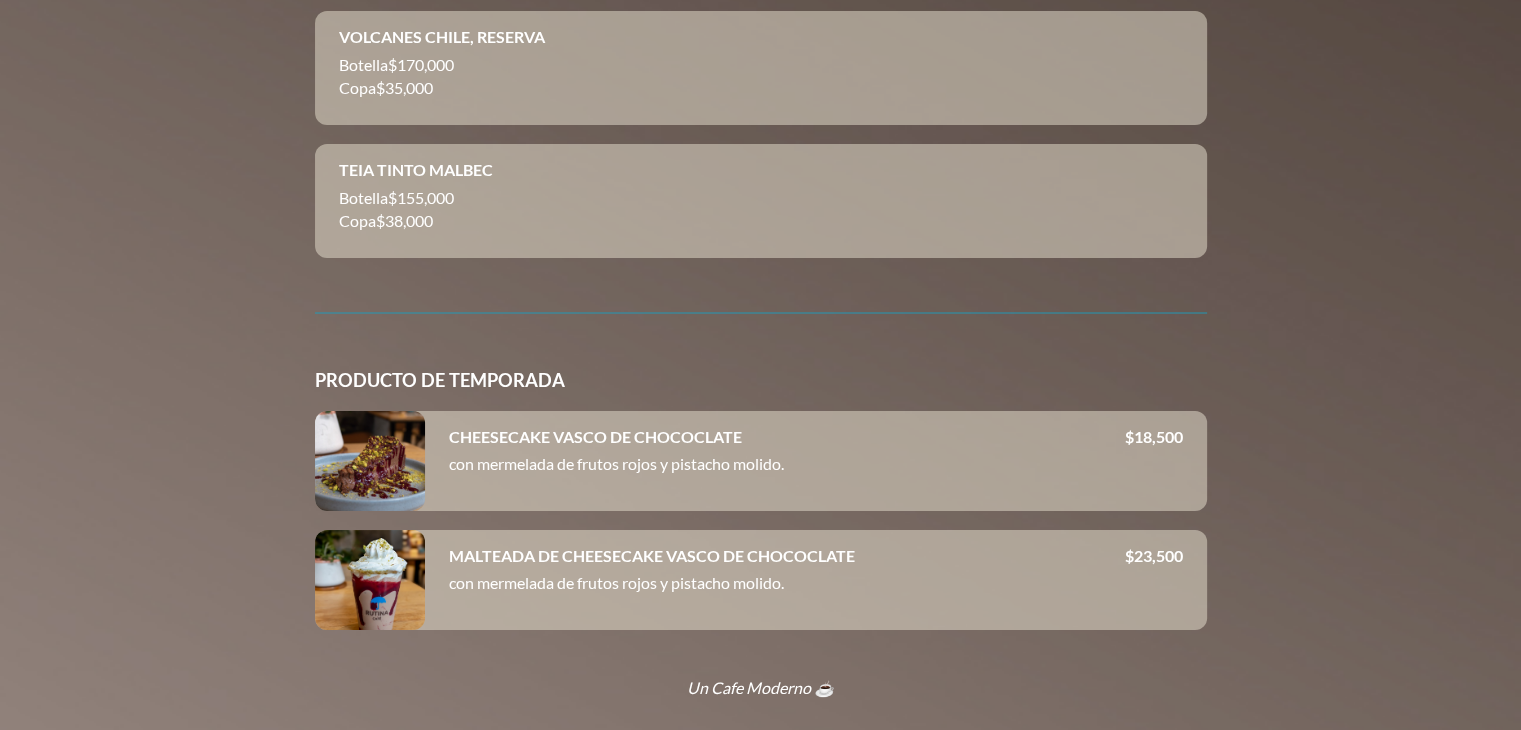 click at bounding box center (370, 461) 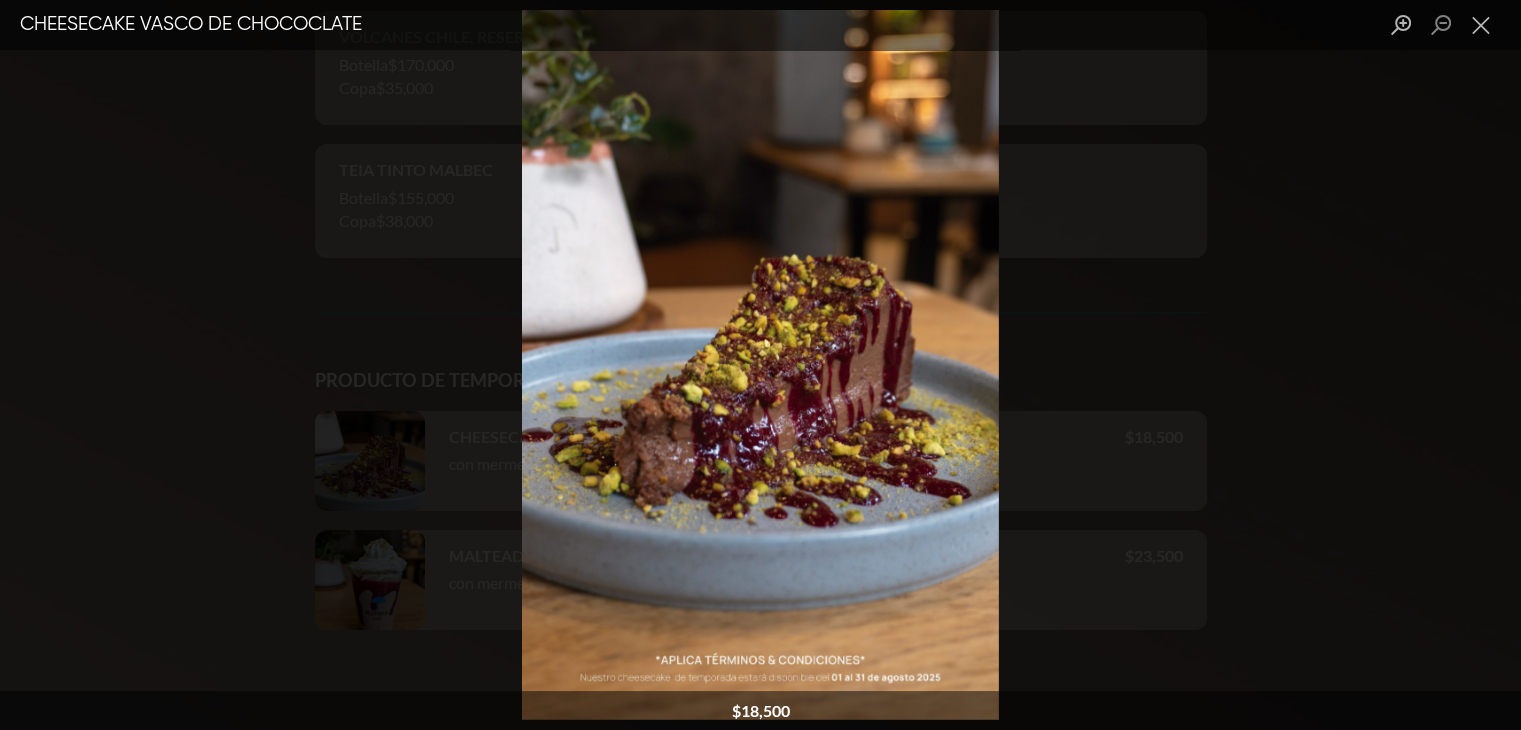 click at bounding box center (760, 365) 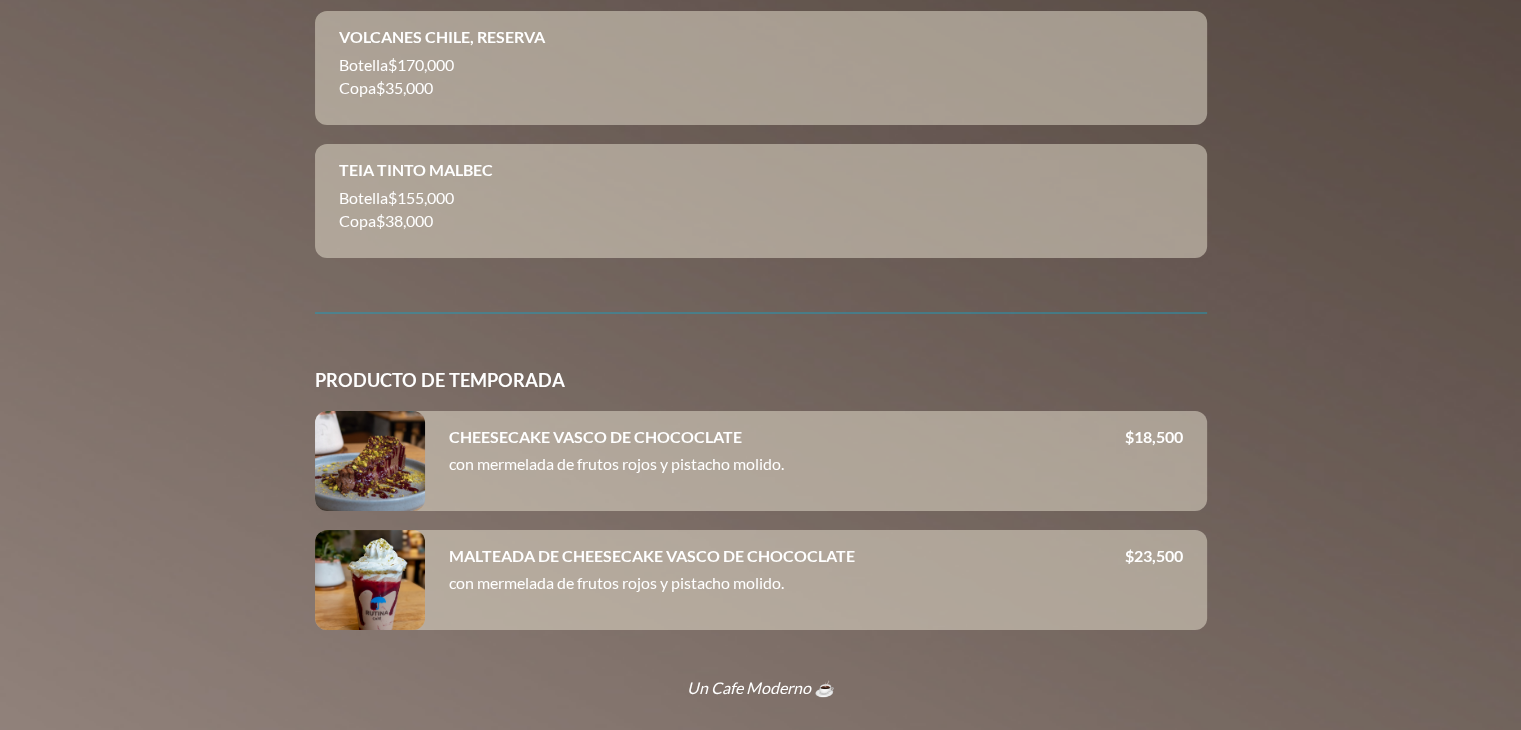 click on "con mermelada de frutos rojos y pistacho molido." at bounding box center (787, 586) 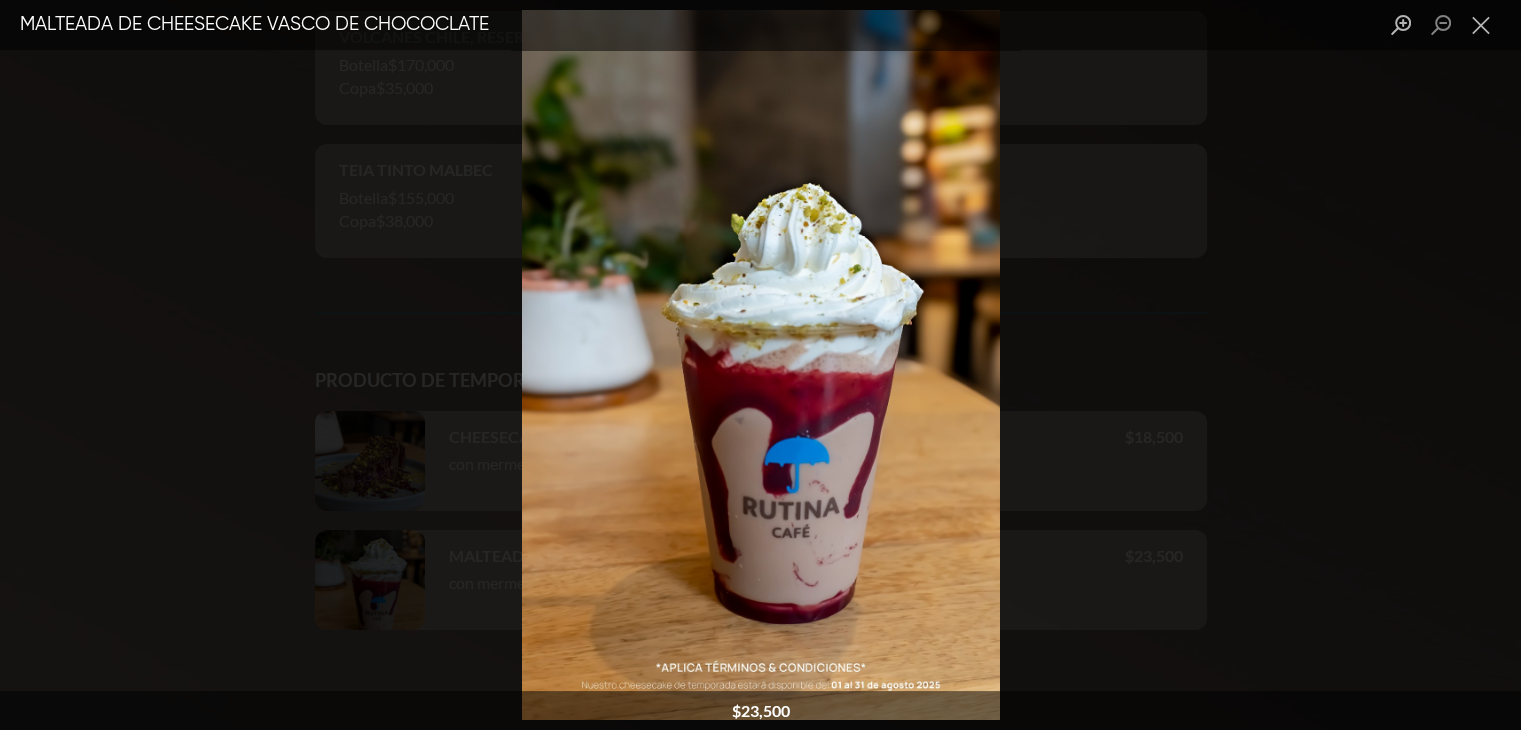 click at bounding box center [760, 365] 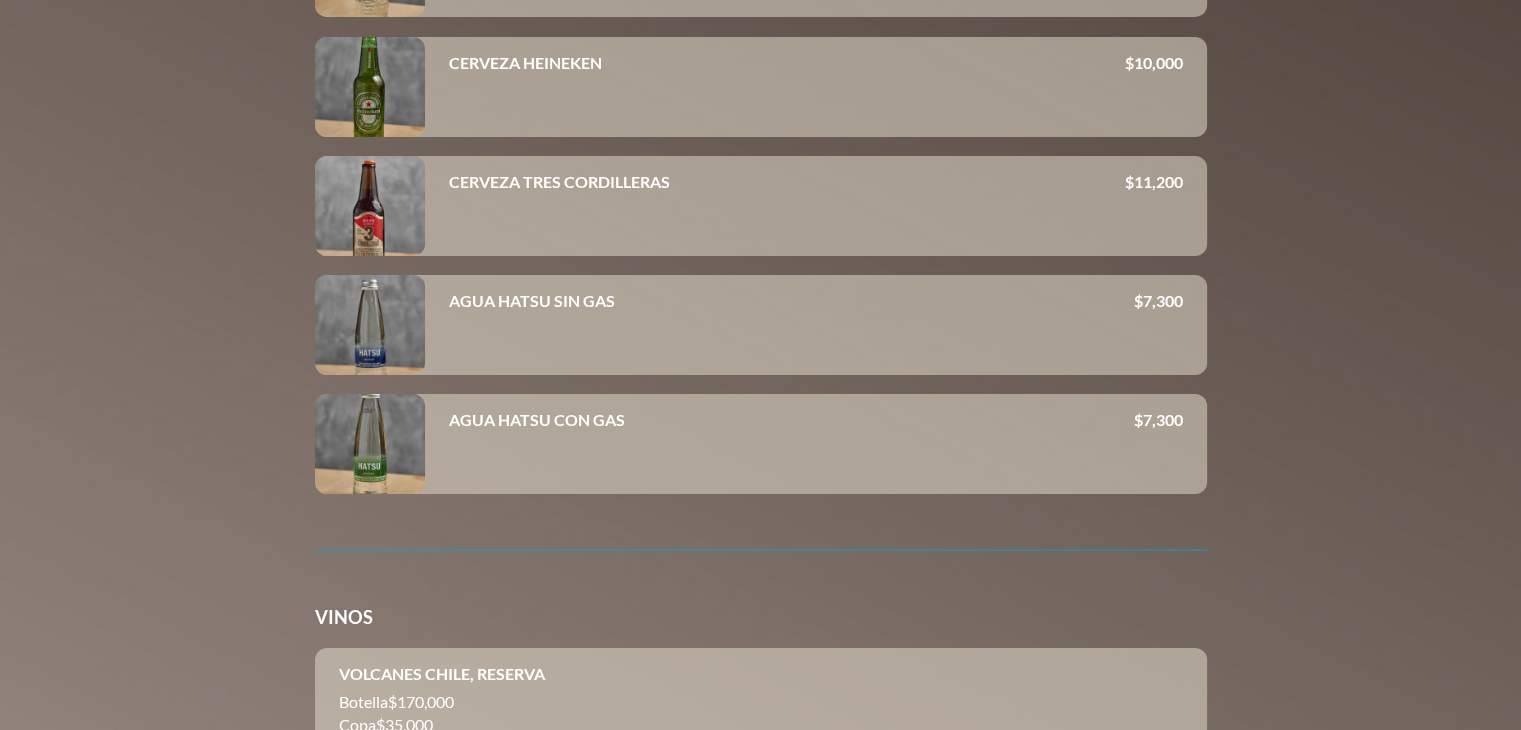 scroll, scrollTop: 14398, scrollLeft: 0, axis: vertical 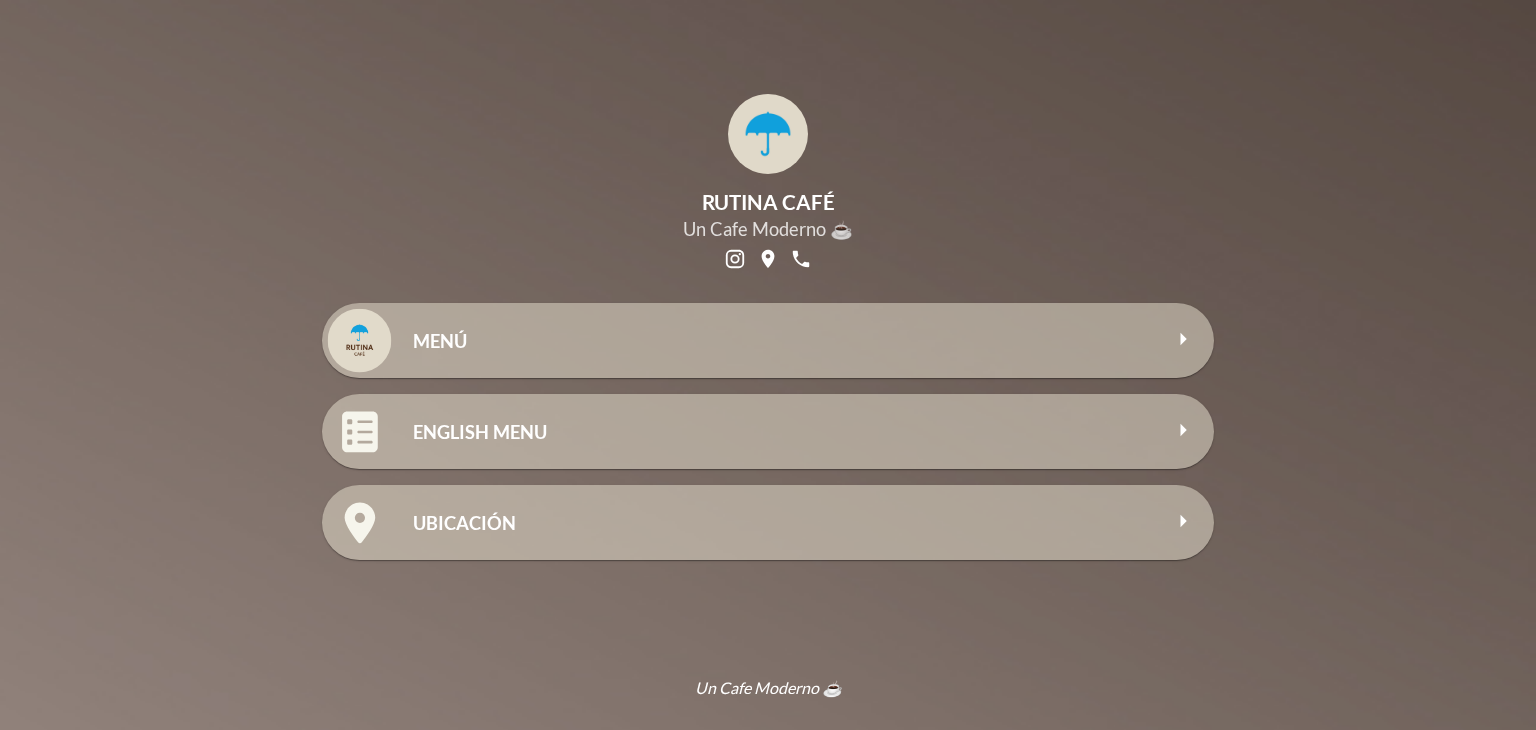 click on "MENÚ" at bounding box center [786, 340] 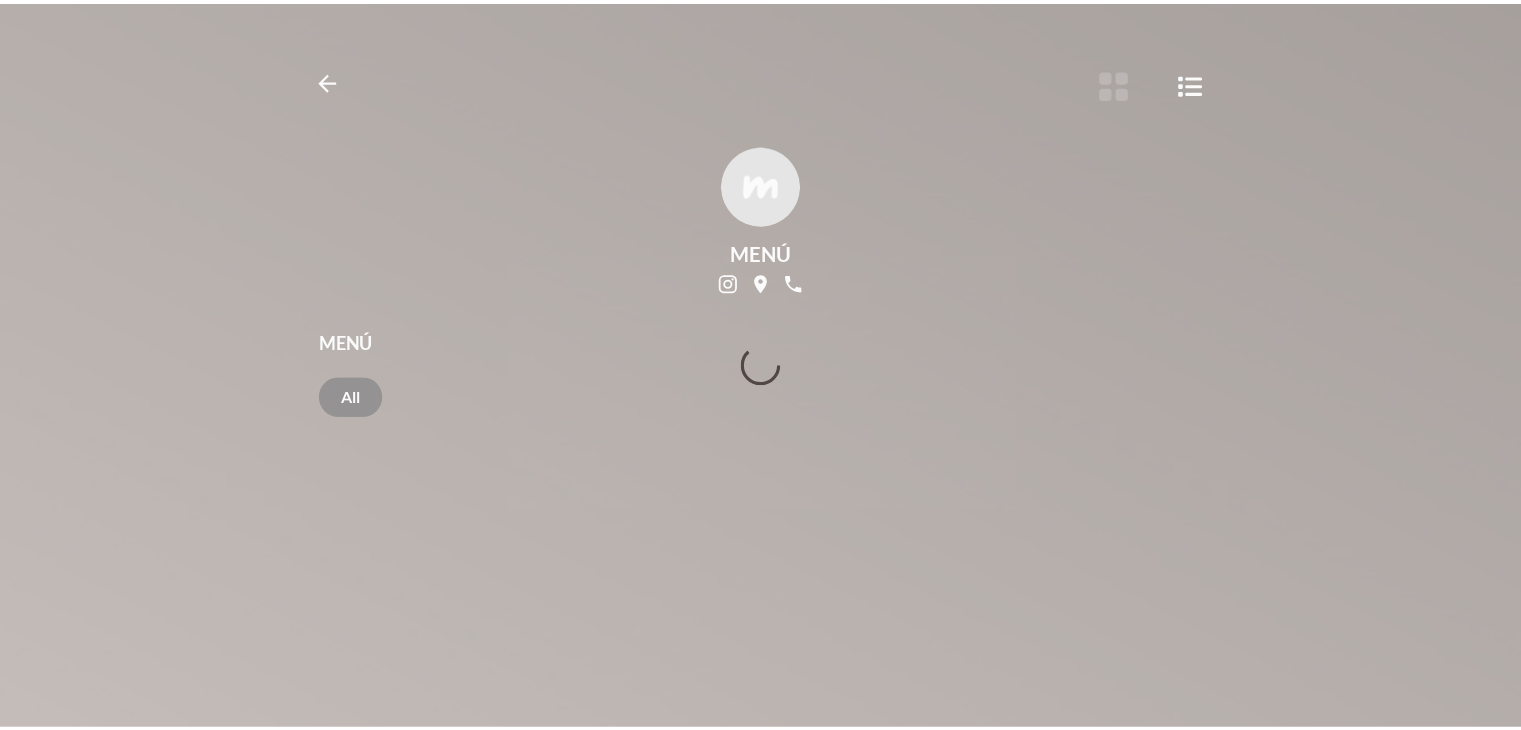 scroll, scrollTop: 200, scrollLeft: 0, axis: vertical 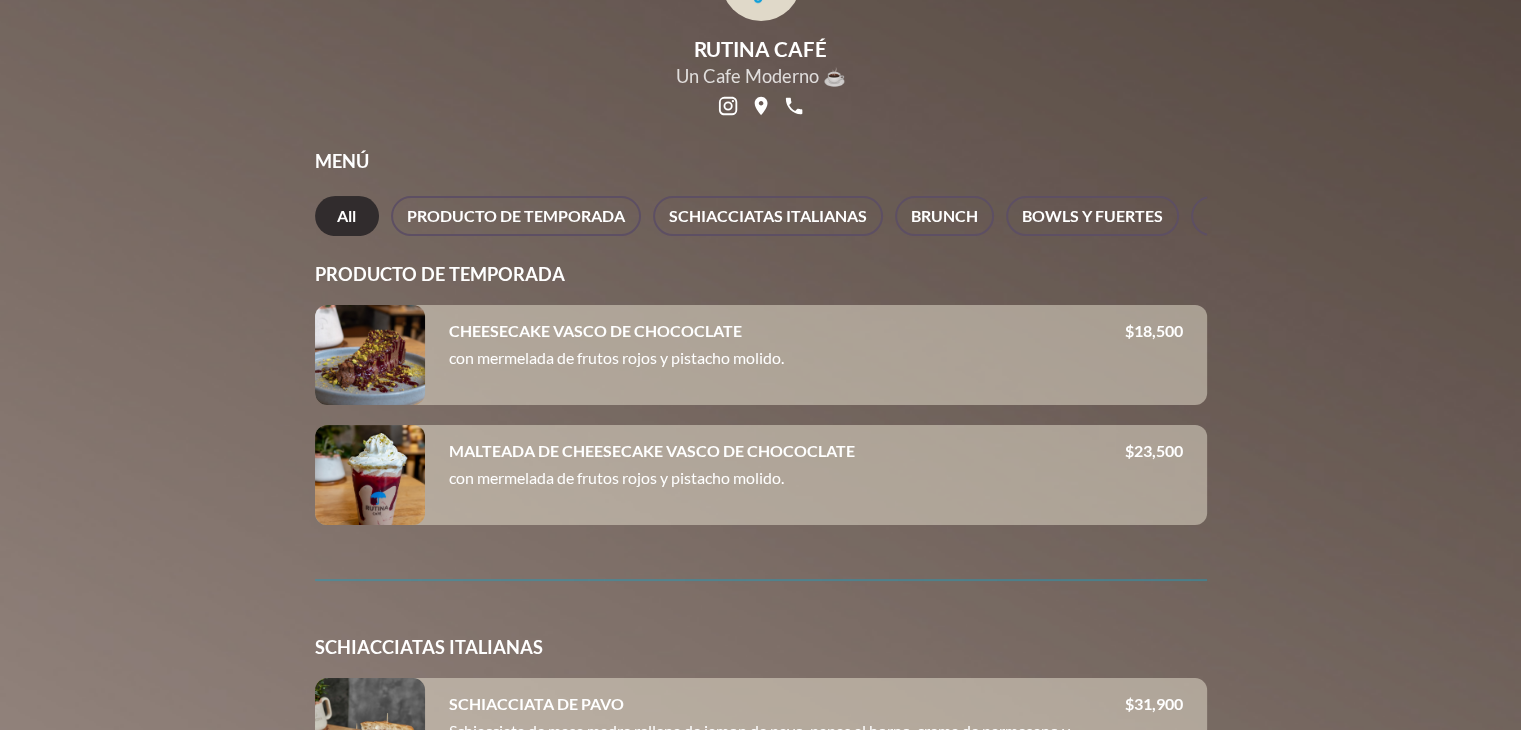 click at bounding box center (370, 355) 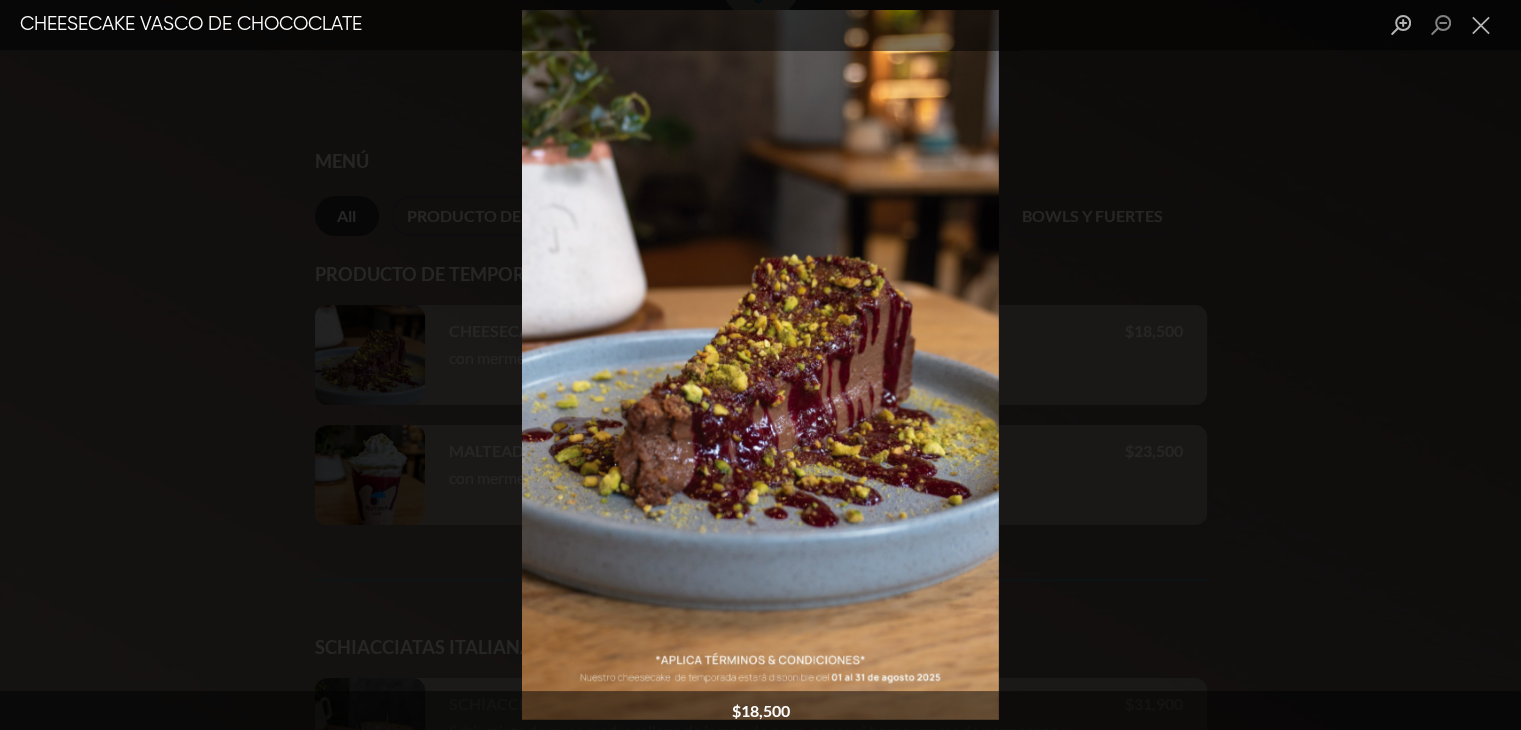 click at bounding box center [760, 365] 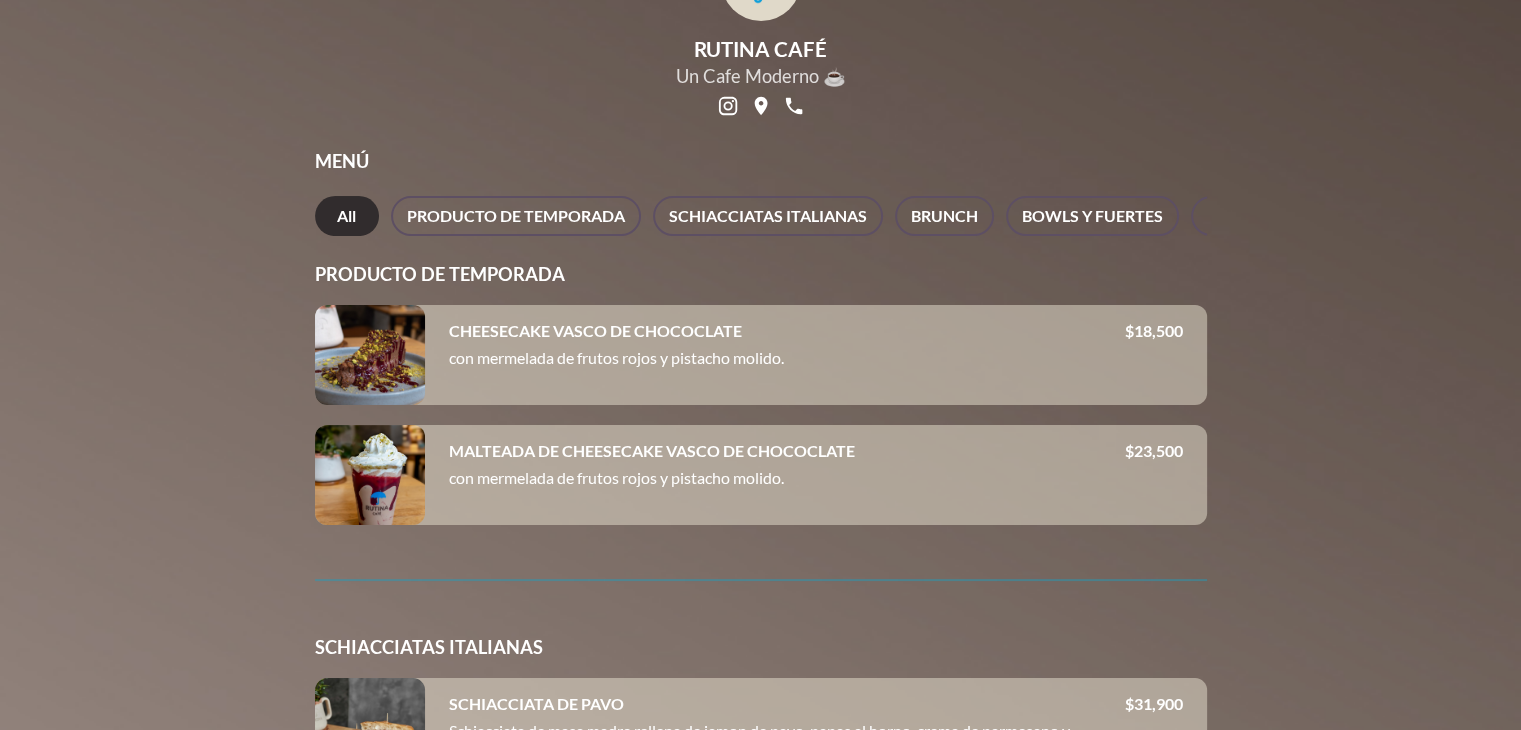 click at bounding box center (370, 475) 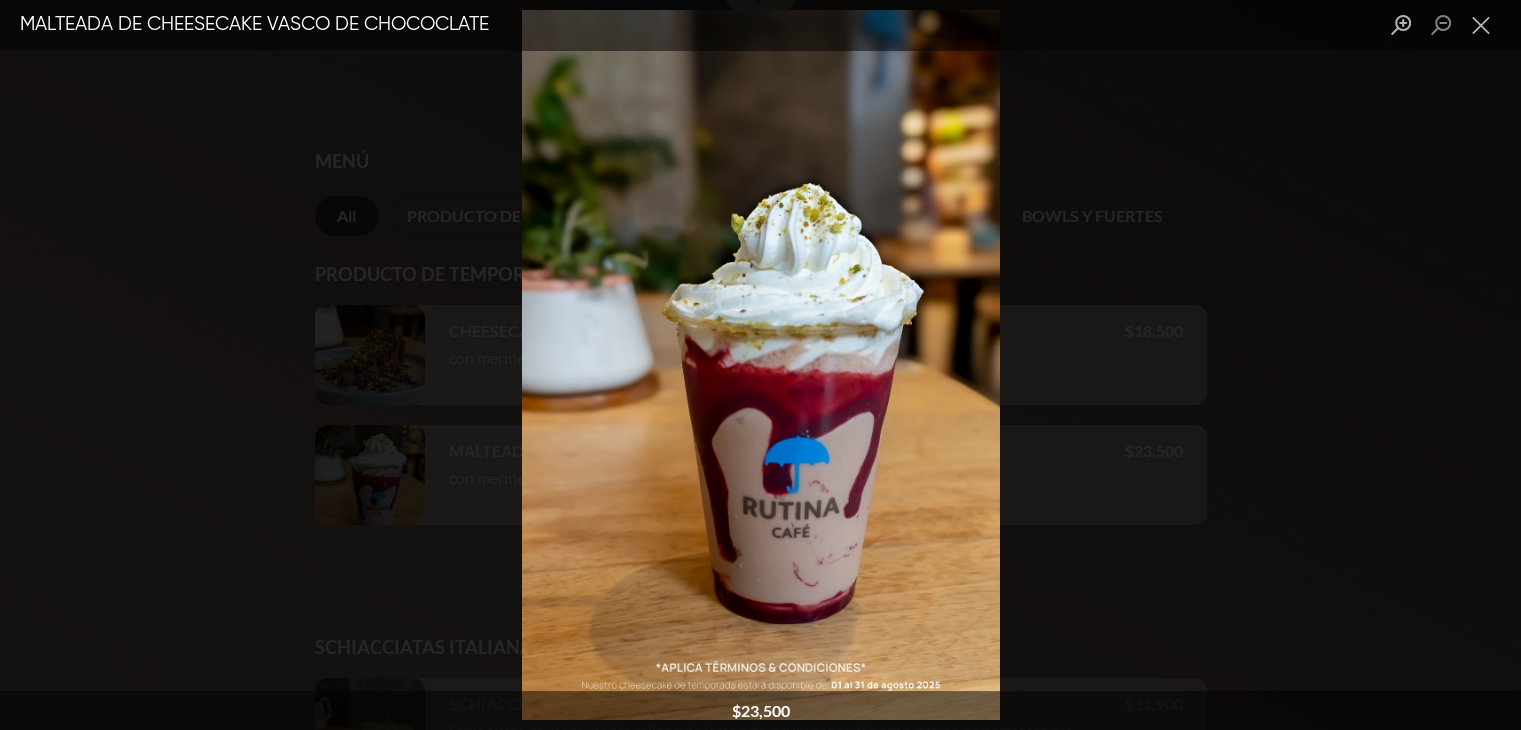 click at bounding box center [760, 365] 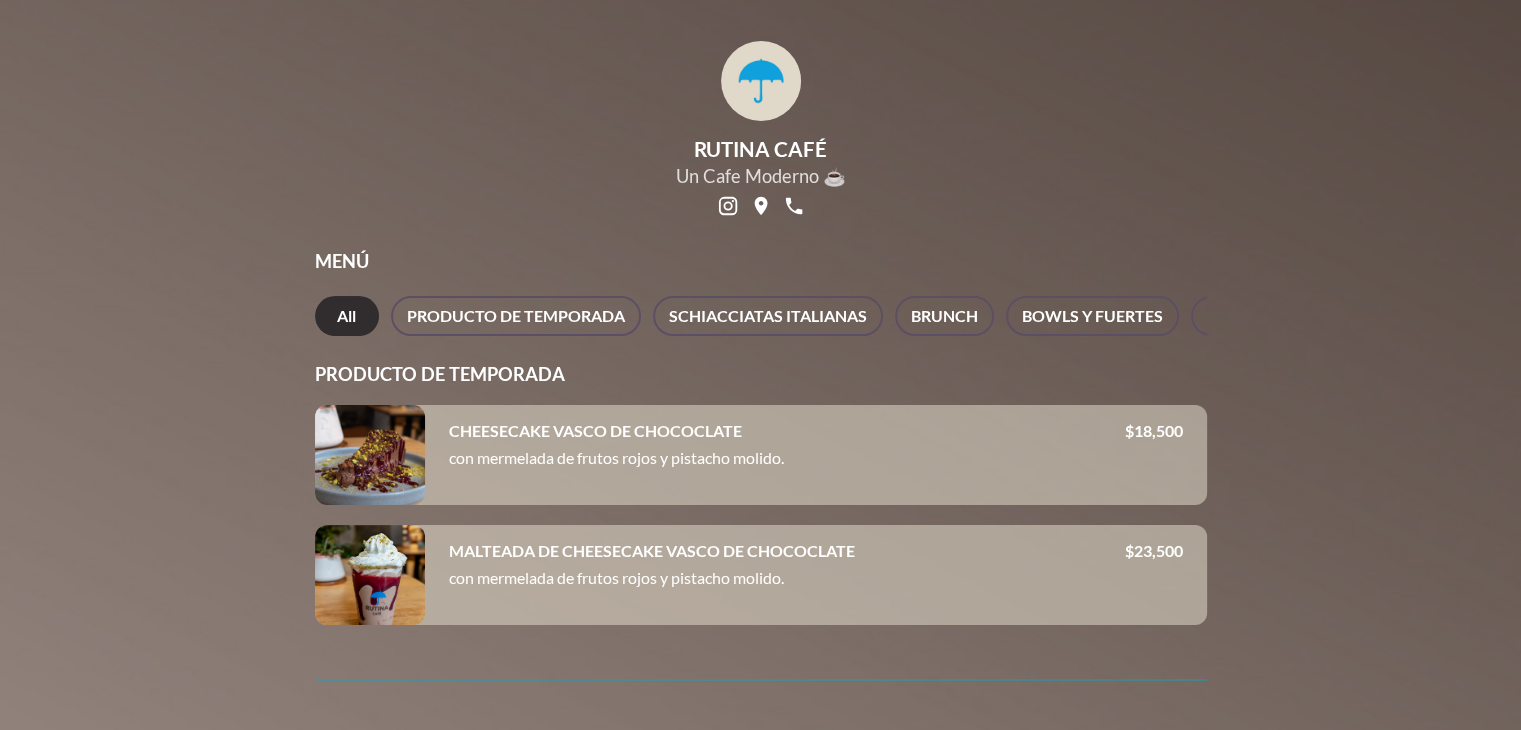 scroll, scrollTop: 100, scrollLeft: 0, axis: vertical 